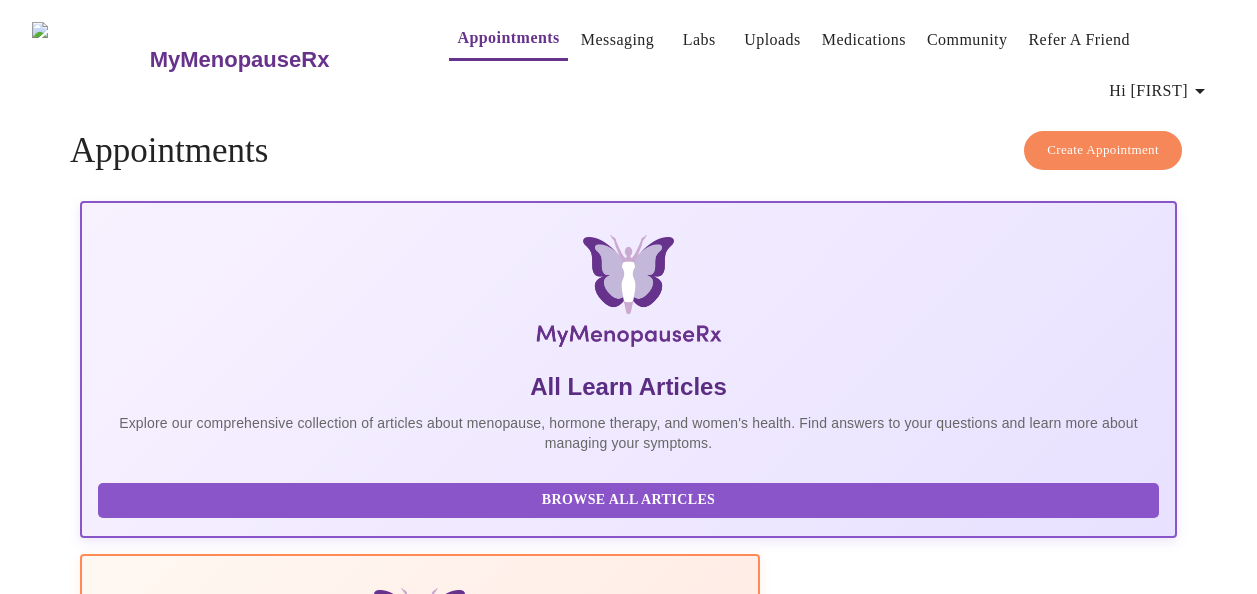 scroll, scrollTop: 0, scrollLeft: 0, axis: both 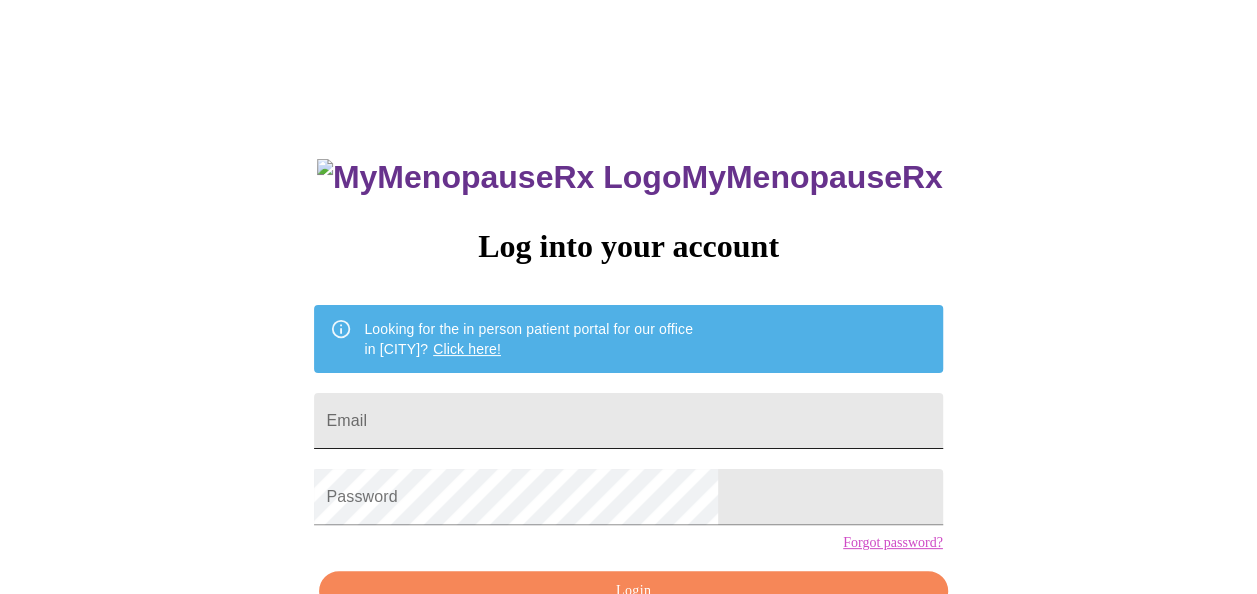 click on "Email" at bounding box center (628, 421) 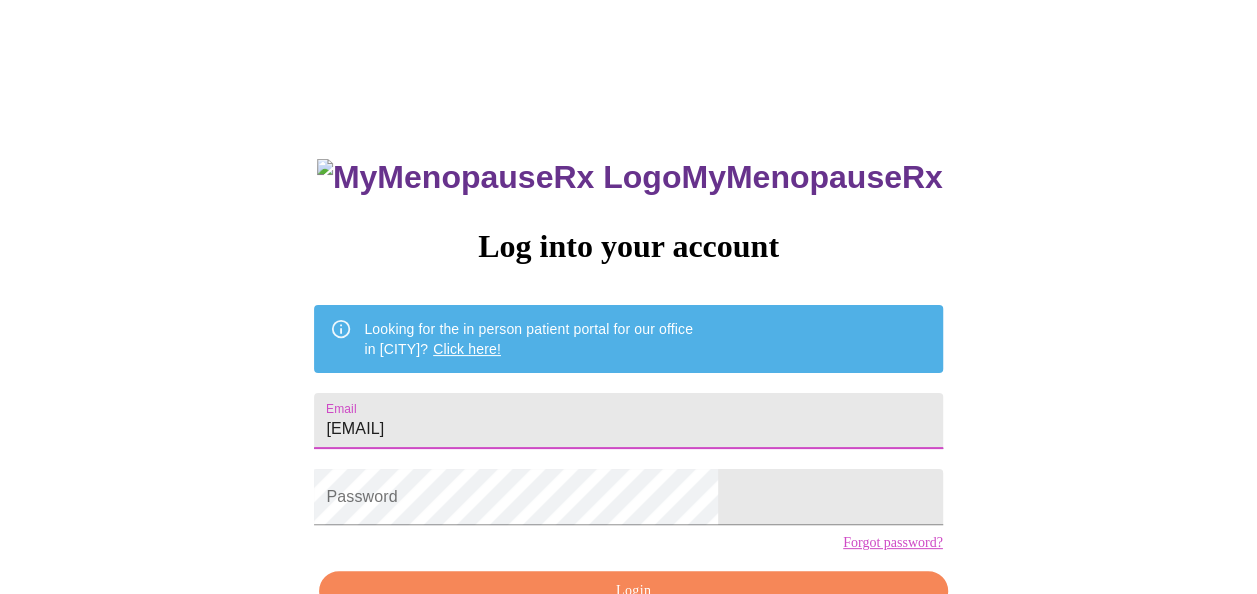 type on "[EMAIL]" 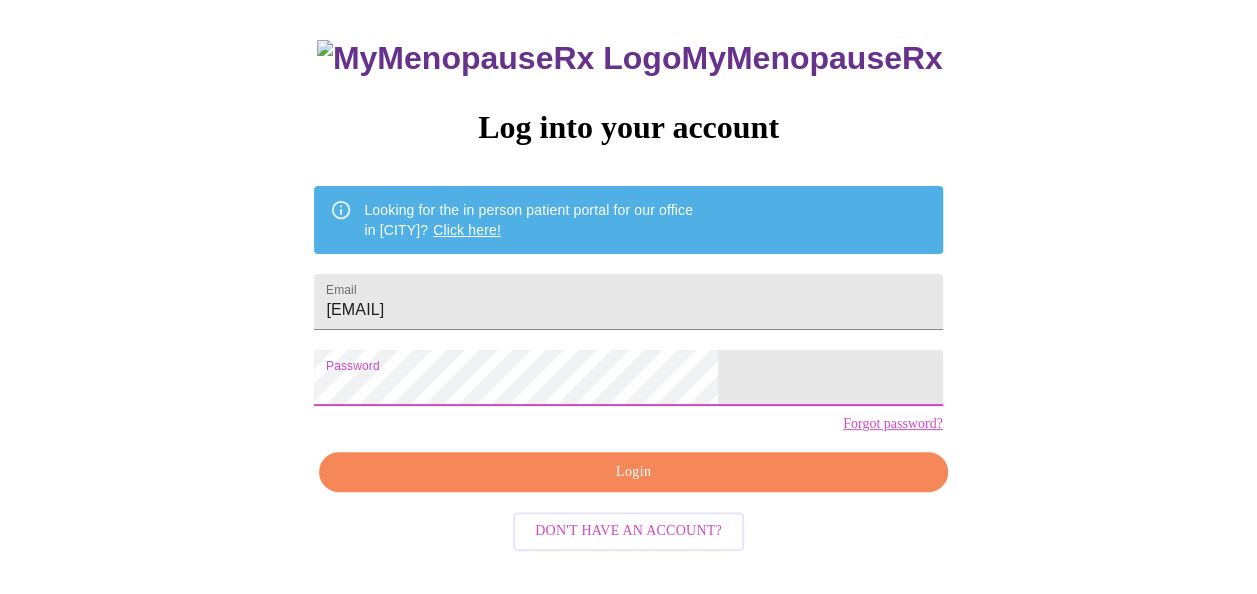 click on "Login" at bounding box center [633, 472] 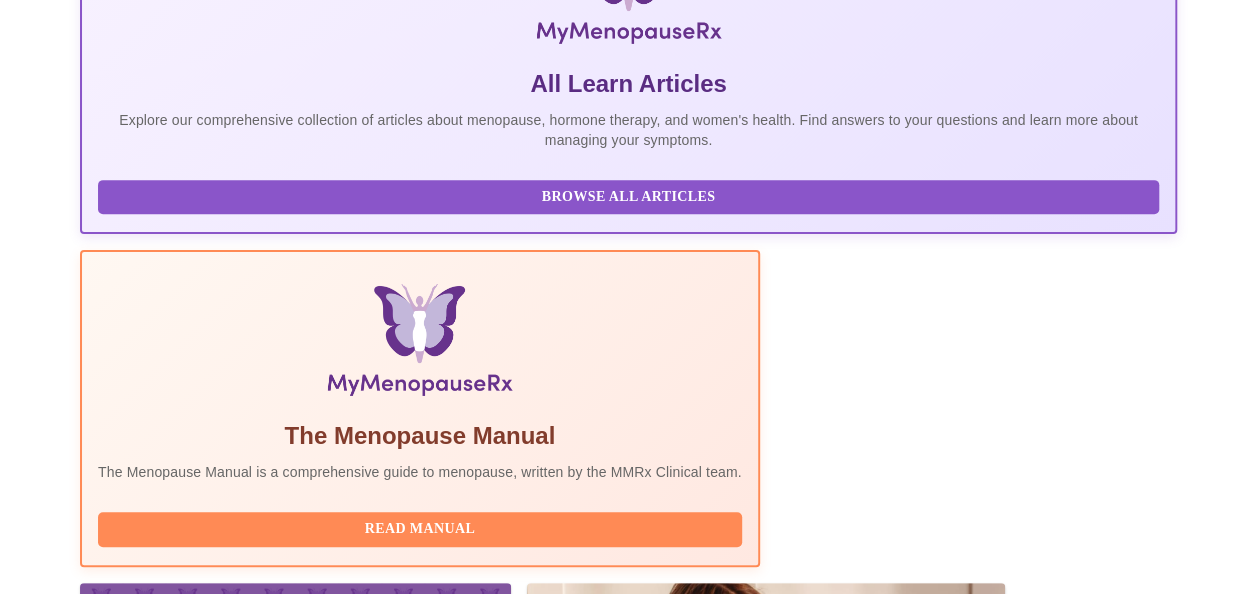 scroll, scrollTop: 518, scrollLeft: 0, axis: vertical 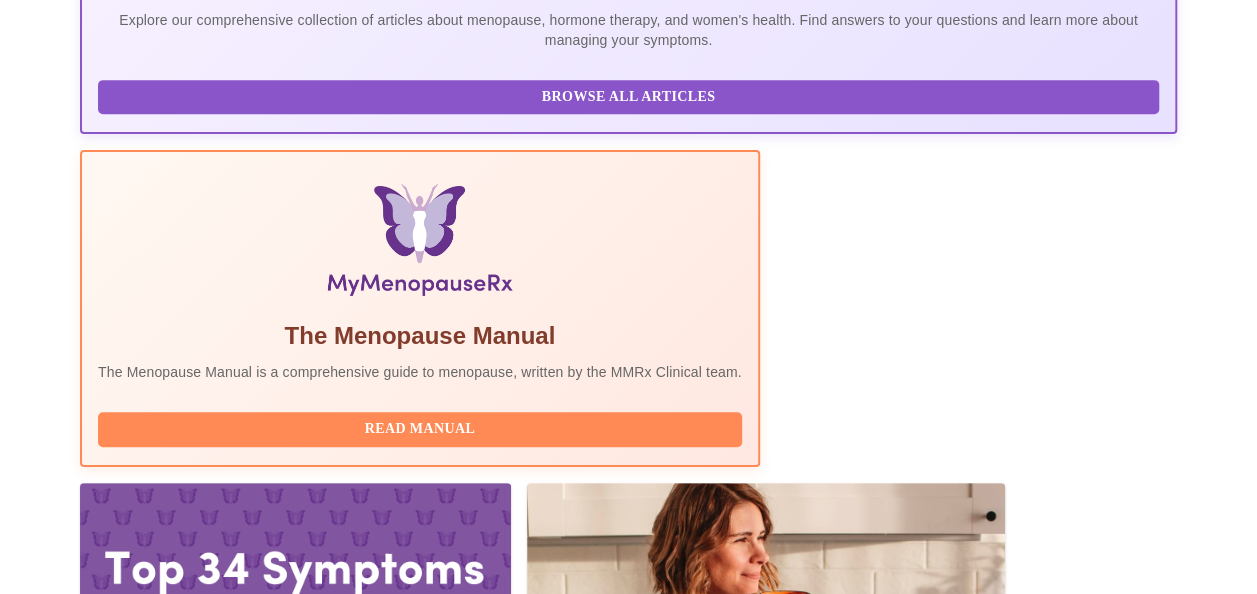 click on "Complete Pre-Assessment" at bounding box center (1041, 2061) 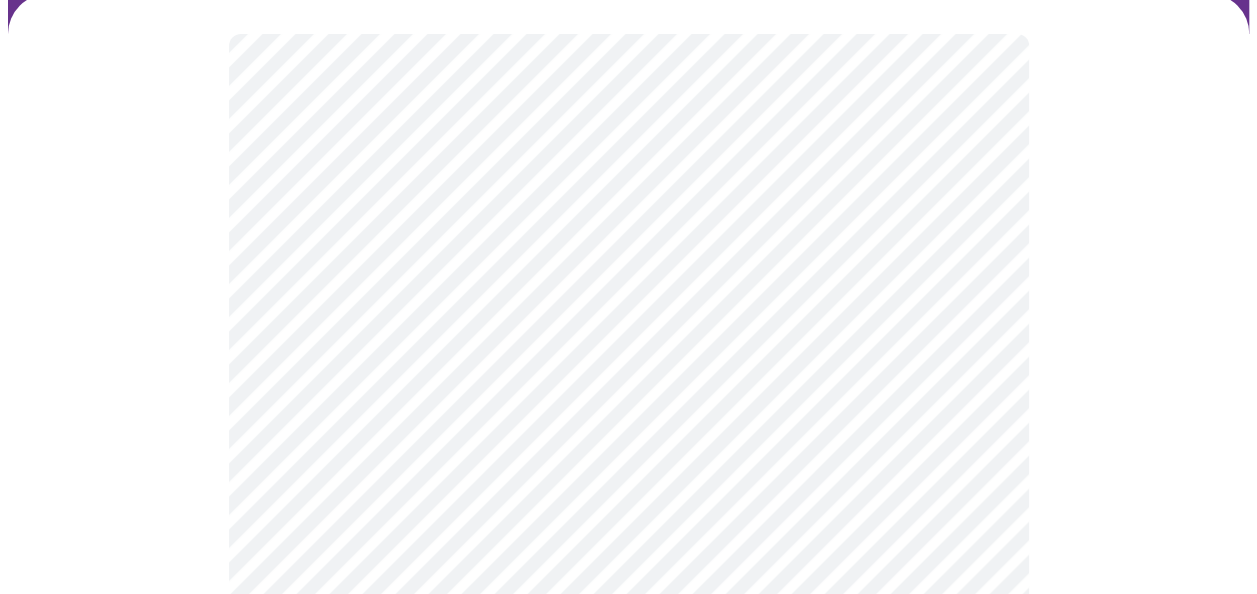 scroll, scrollTop: 200, scrollLeft: 0, axis: vertical 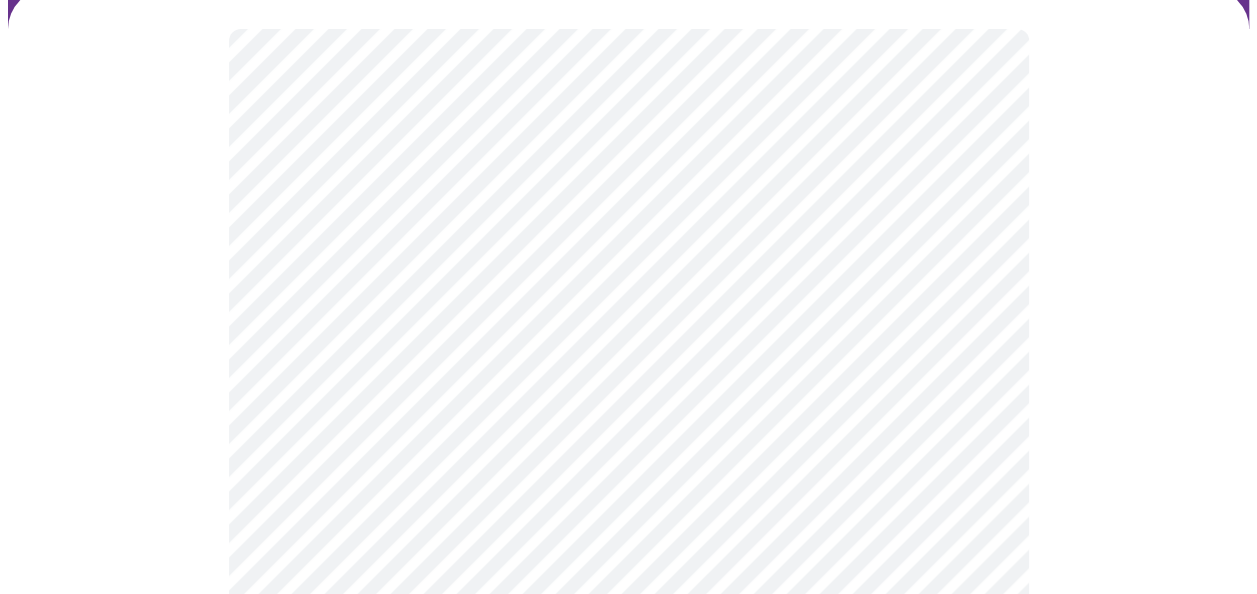 click on "MyMenopauseRx Appointments Messaging Labs Uploads Medications Community Refer a Friend Hi [FIRST]    Intake Questions for [DAY], [MONTH] [DAY] [YEAR] @ [TIME]-[TIME] [TIMEZONE] 1  /  13 Settings Billing Invoices Log out" at bounding box center [628, 741] 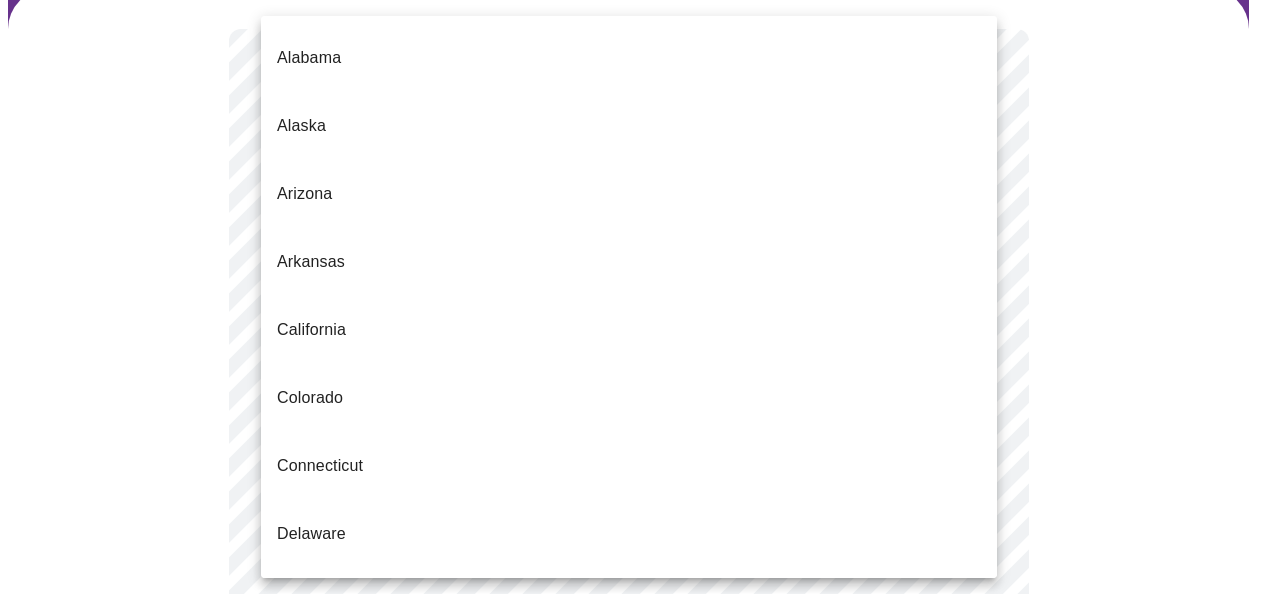 click on "Florida" at bounding box center [629, 602] 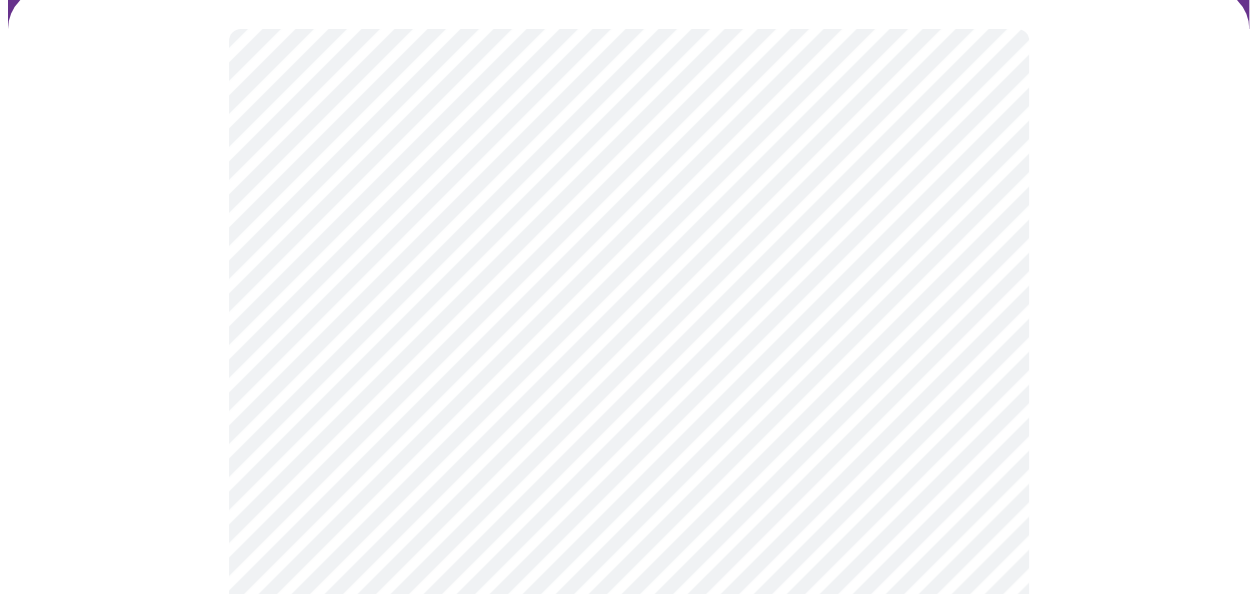 click on "MyMenopauseRx Appointments Messaging Labs Uploads Medications Community Refer a Friend Hi [FIRST]    Intake Questions for [DAY], [MONTH] [DAY] [YEAR] @ [TIME]-[TIME] [TIMEZONE] 1  /  13 Settings Billing Invoices Log out" at bounding box center (628, 735) 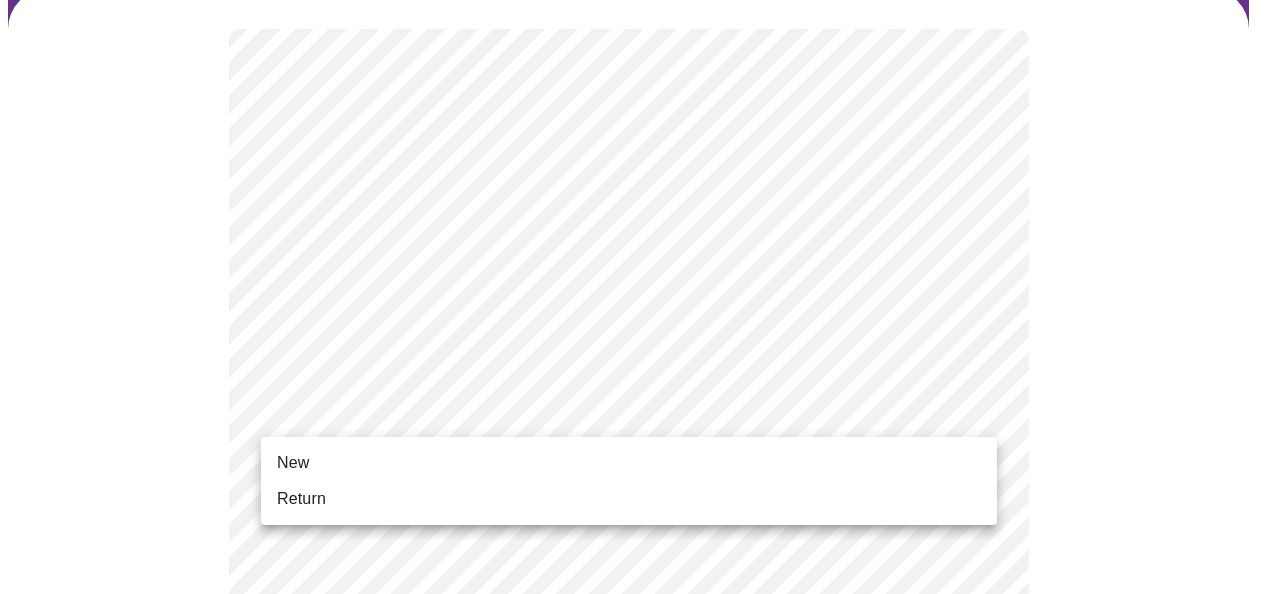click on "Return" at bounding box center [629, 499] 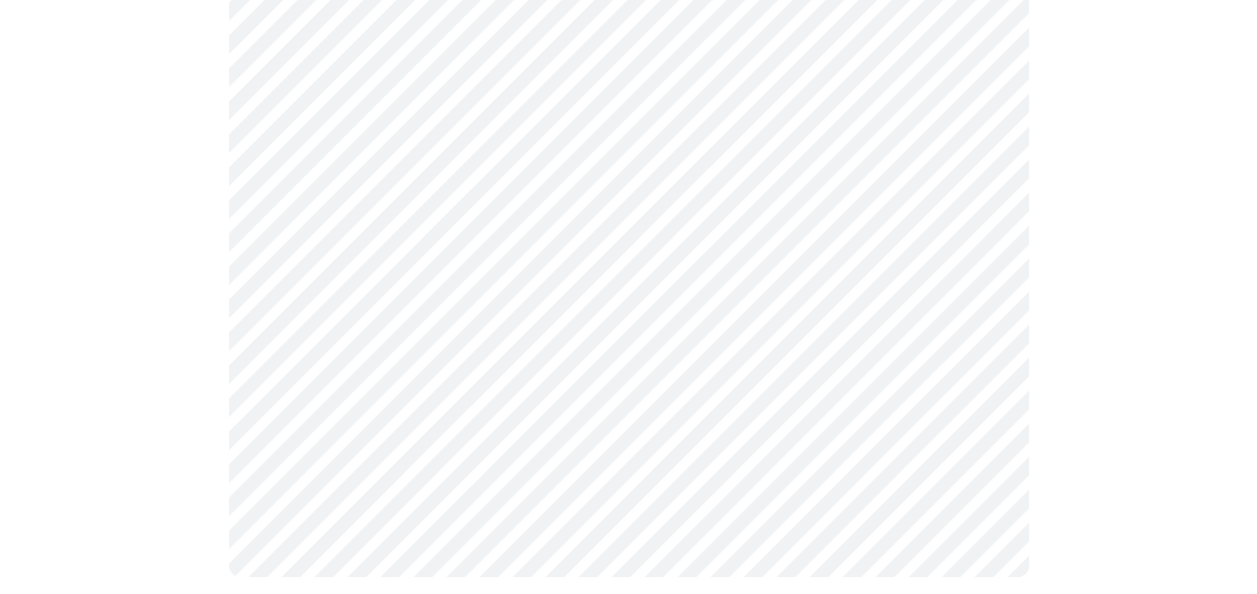 scroll, scrollTop: 0, scrollLeft: 0, axis: both 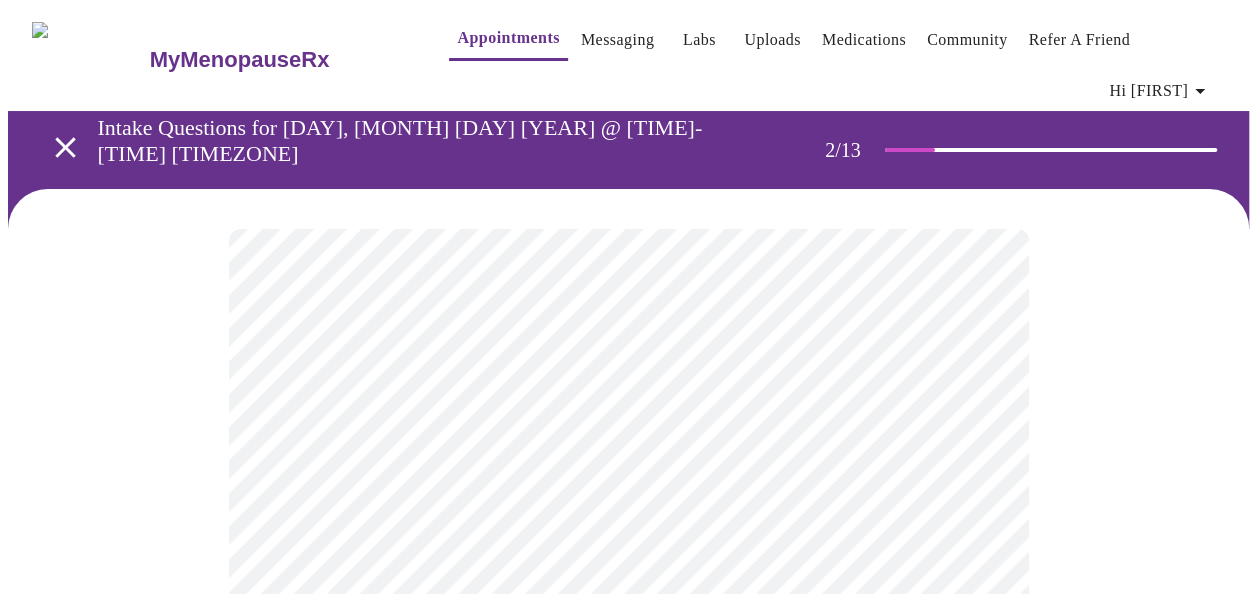 click on "MyMenopauseRx Appointments Messaging Labs Uploads Medications Community Refer a Friend Hi [FIRST]    Intake Questions for [DAY], [MONTH] [DAY] [YEAR] @ [TIME]-[TIME] [TIMEZONE] 2  /  13 Settings Billing Invoices Log out" at bounding box center [628, 629] 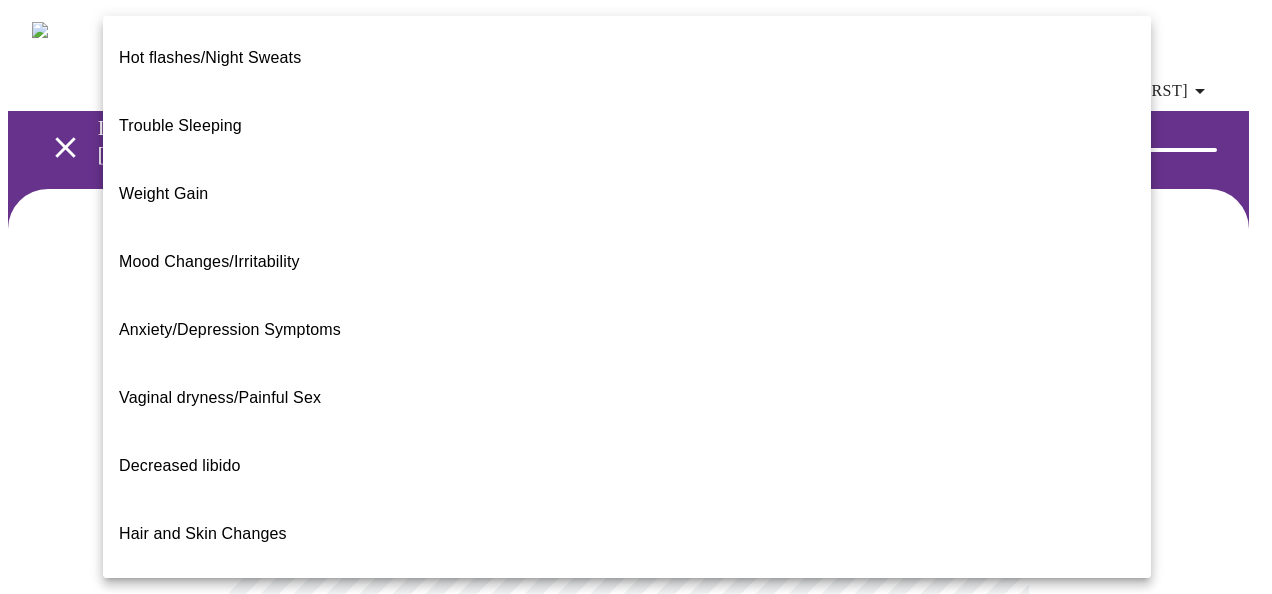 click on "Weight Gain" at bounding box center (627, 194) 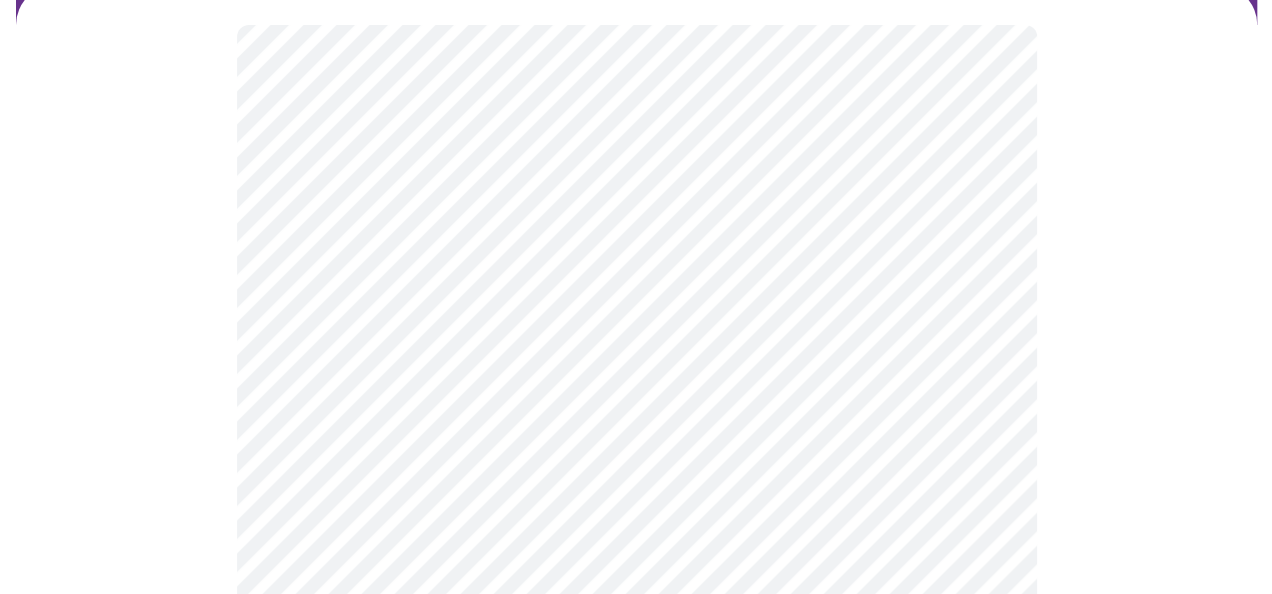 scroll, scrollTop: 200, scrollLeft: 0, axis: vertical 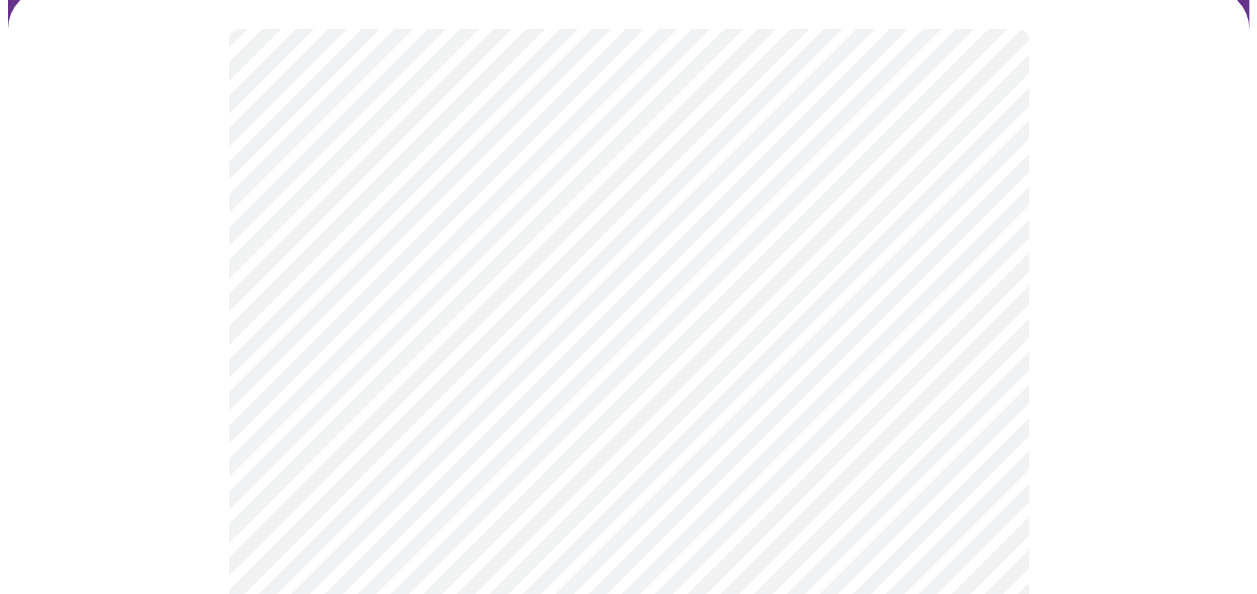 click on "MyMenopauseRx Appointments Messaging Labs Uploads Medications Community Refer a Friend Hi [FIRST]    Intake Questions for [DAY], [MONTH] [DAY] [YEAR] @ [TIME]-[TIME] [TIMEZONE] 2  /  13 Settings Billing Invoices Log out" at bounding box center (628, 423) 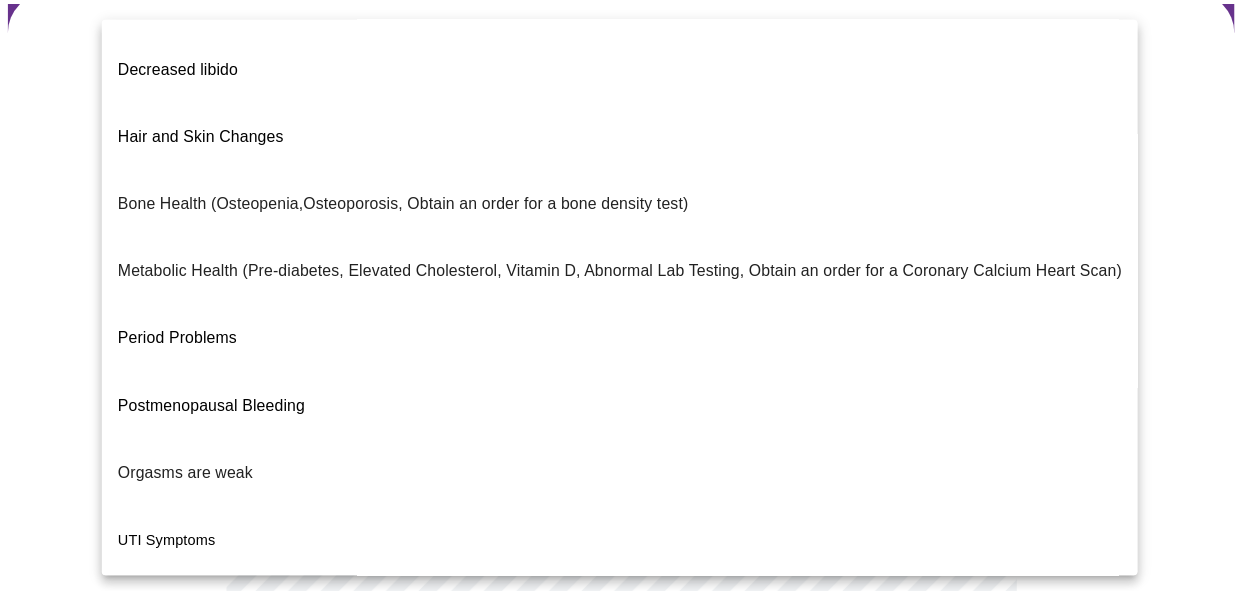 scroll, scrollTop: 442, scrollLeft: 0, axis: vertical 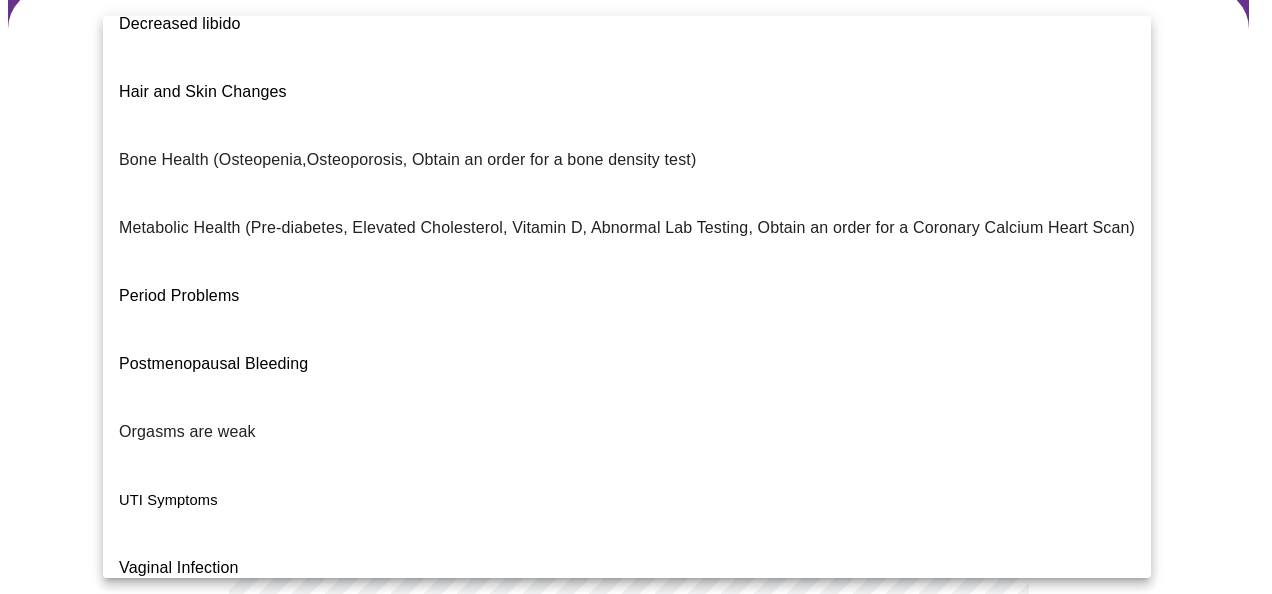 click on "I feel great - just need a refill." at bounding box center [224, 772] 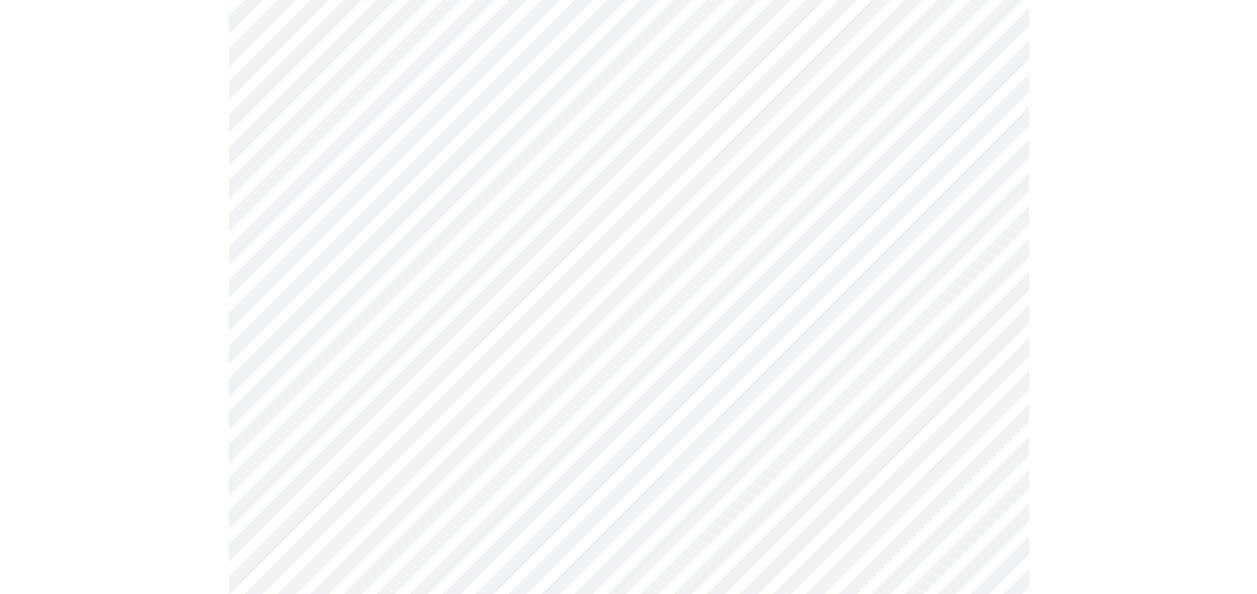 scroll, scrollTop: 400, scrollLeft: 0, axis: vertical 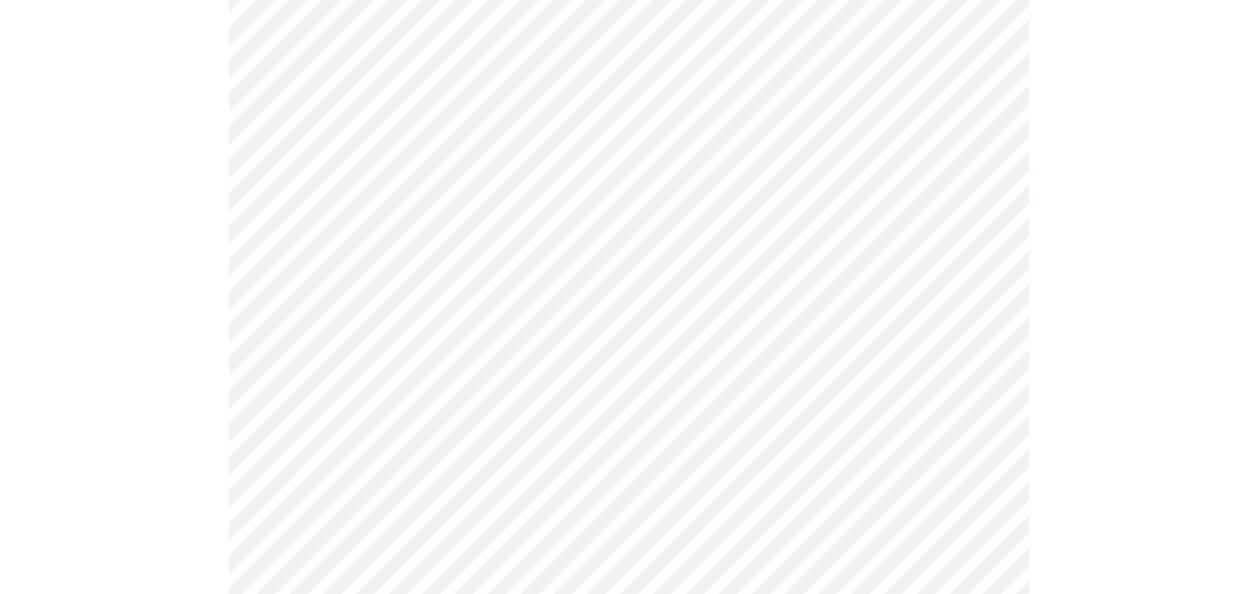 click on "MyMenopauseRx Appointments Messaging Labs Uploads Medications Community Refer a Friend Hi [FIRST]    Intake Questions for [DAY], [MONTH] [DAY] [YEAR] @ [TIME]-[TIME] [TIMEZONE] 2  /  13 Settings Billing Invoices Log out" at bounding box center [628, 223] 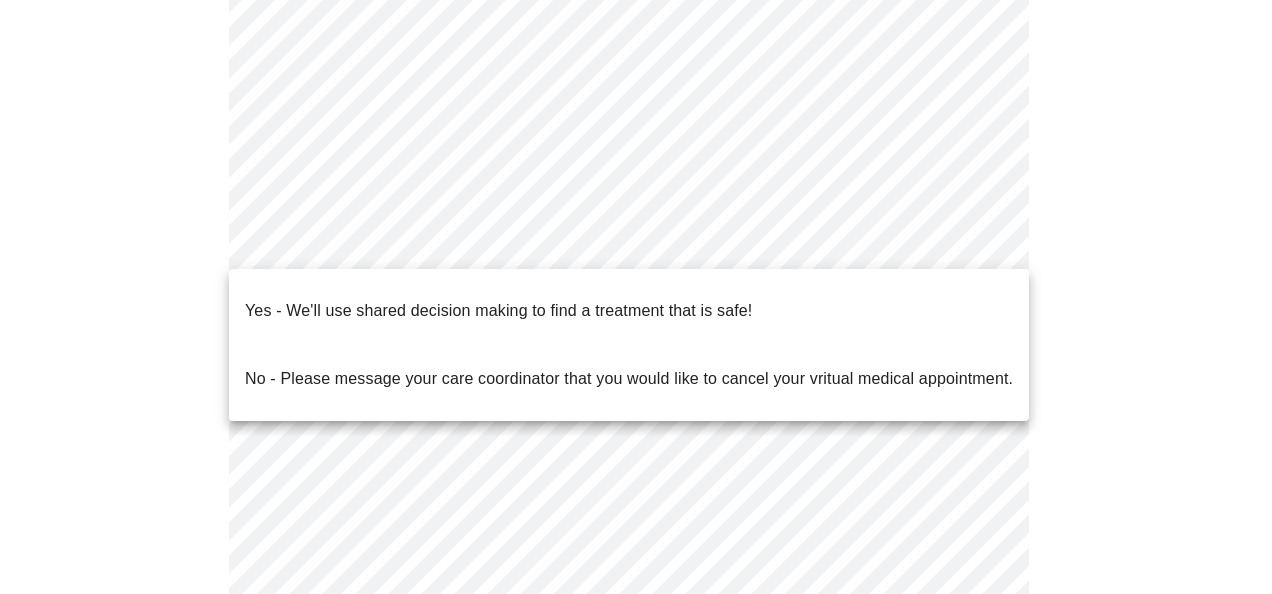 click on "Yes - We'll use shared decision making to find a treatment that is safe!" at bounding box center (498, 311) 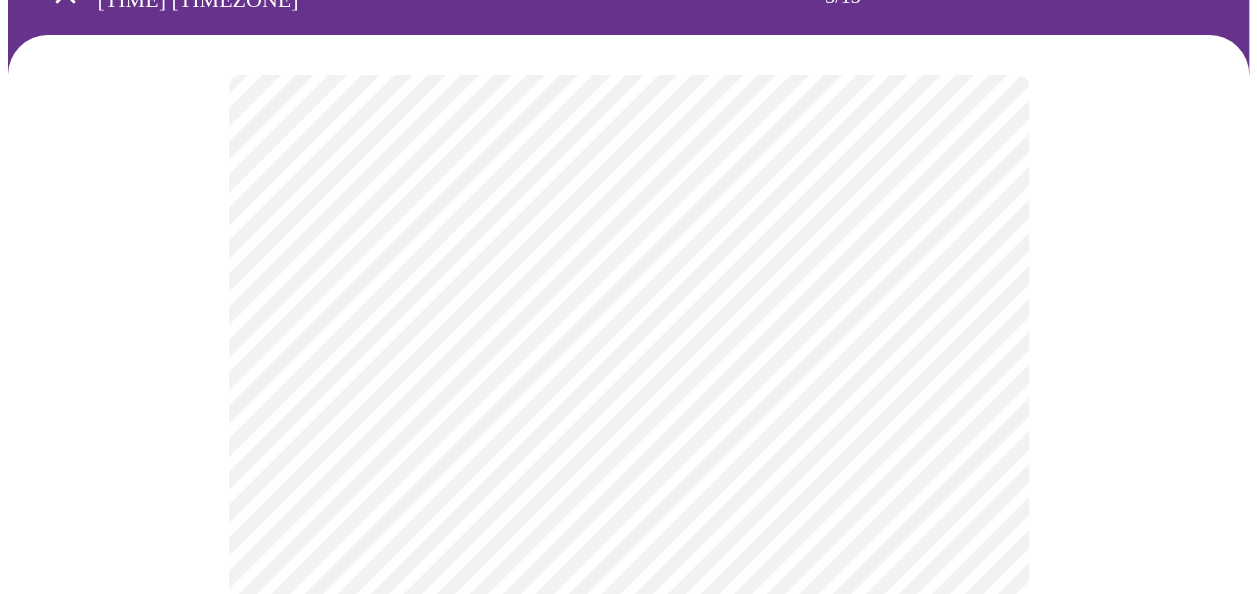 scroll, scrollTop: 200, scrollLeft: 0, axis: vertical 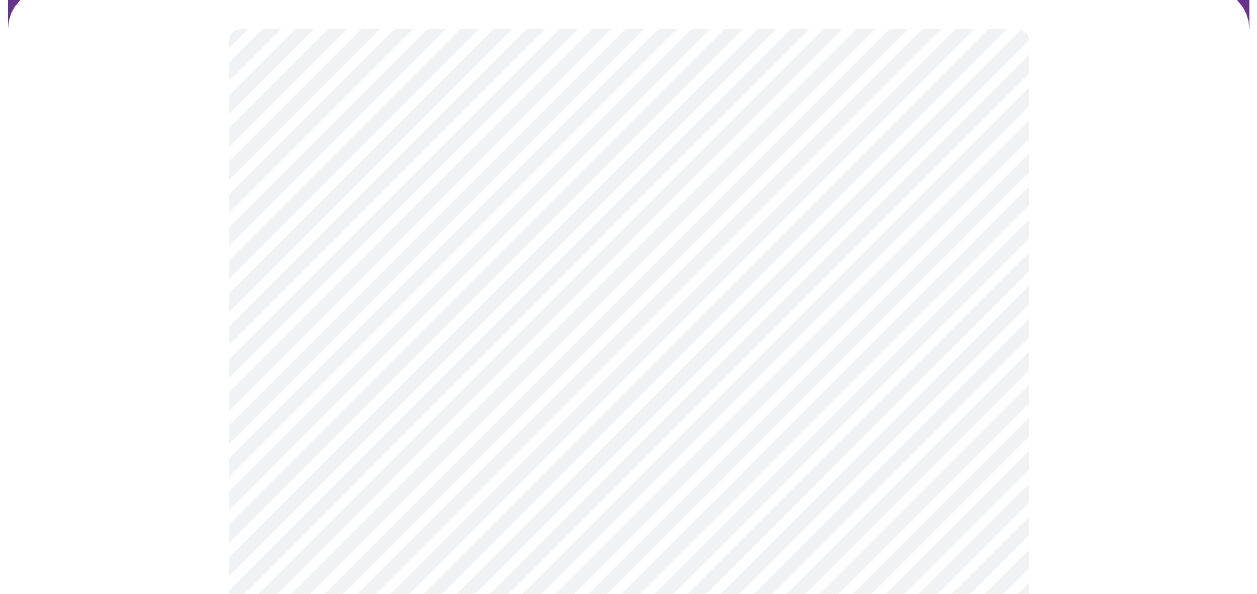 click on "MyMenopauseRx Appointments Messaging Labs Uploads Medications Community Refer a Friend Hi [FIRST]    Intake Questions for [DAY], [MONTH] [DAY] [YEAR] @ [TIME]-[TIME] [TIMEZONE] 3  /  13 Settings Billing Invoices Log out" at bounding box center [628, 1180] 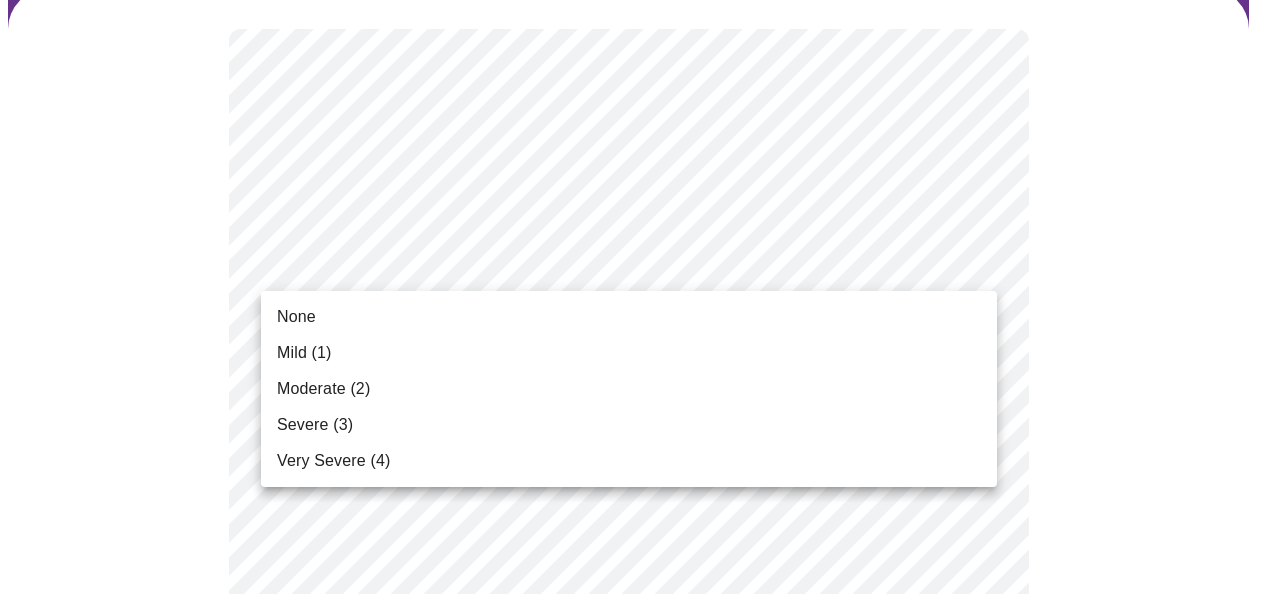 click on "None" at bounding box center [629, 317] 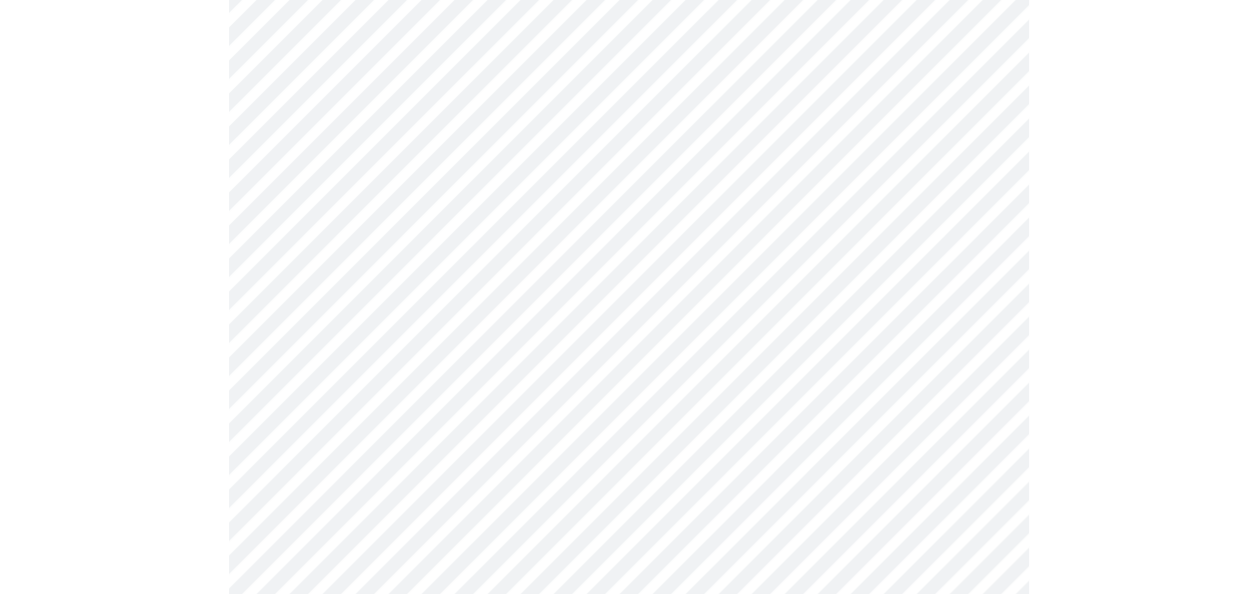 scroll, scrollTop: 300, scrollLeft: 0, axis: vertical 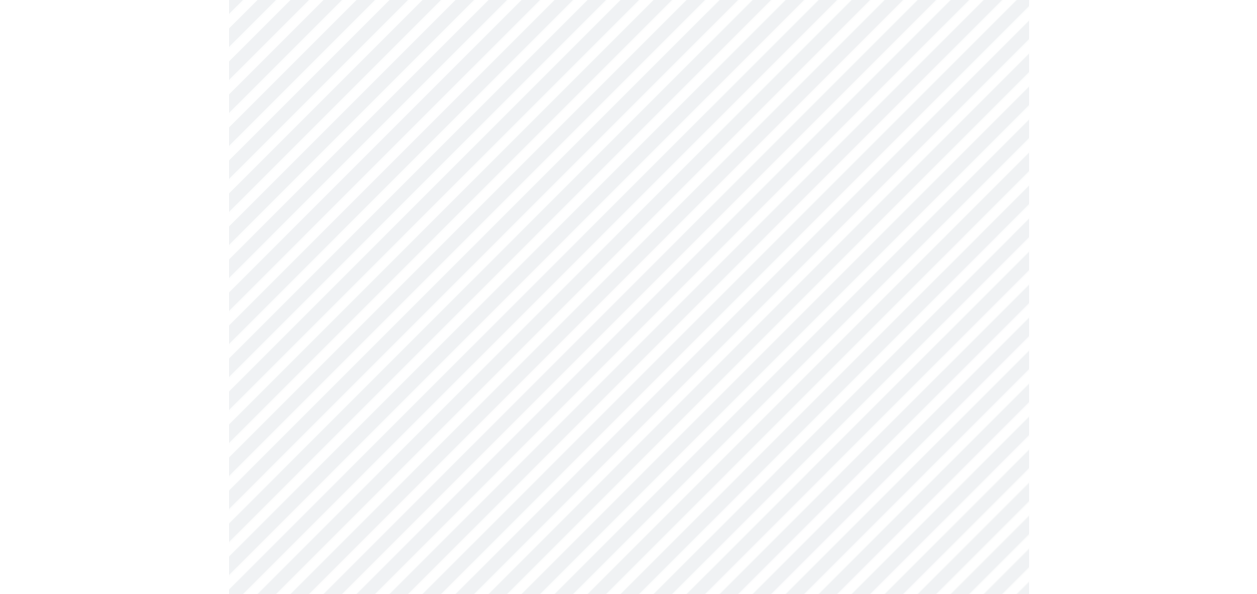 click on "MyMenopauseRx Appointments Messaging Labs Uploads Medications Community Refer a Friend Hi [FIRST]    Intake Questions for [DAY], [MONTH] [DAY] [YEAR] @ [TIME]-[TIME] [TIMEZONE] 3  /  13 Settings Billing Invoices Log out" at bounding box center (628, 1044) 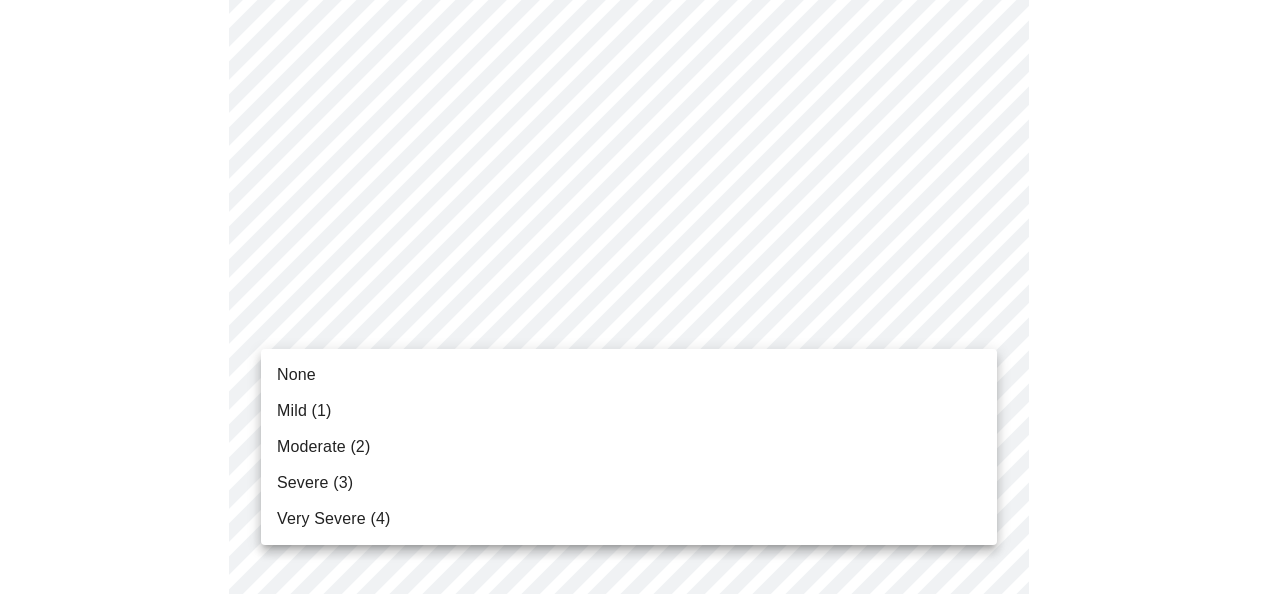 click on "None" at bounding box center [629, 375] 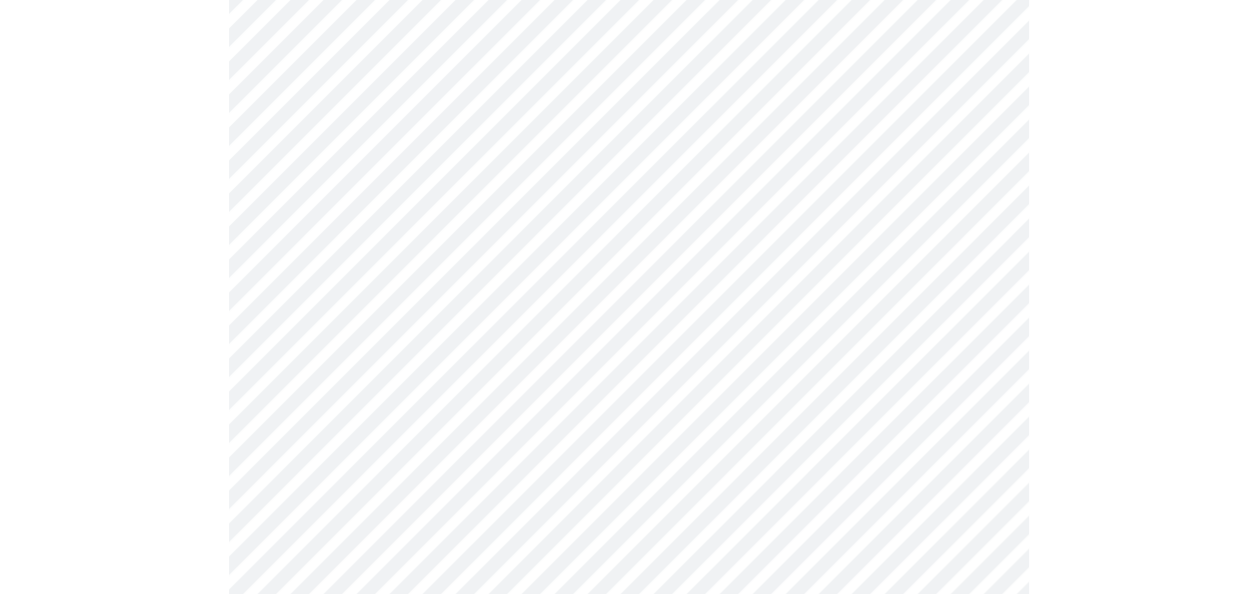 click on "MyMenopauseRx Appointments Messaging Labs Uploads Medications Community Refer a Friend Hi [FIRST]    Intake Questions for [DAY], [MONTH] [DAY] [YEAR] @ [TIME]-[TIME] [TIMEZONE] 3  /  13 Settings Billing Invoices Log out" at bounding box center [628, 1030] 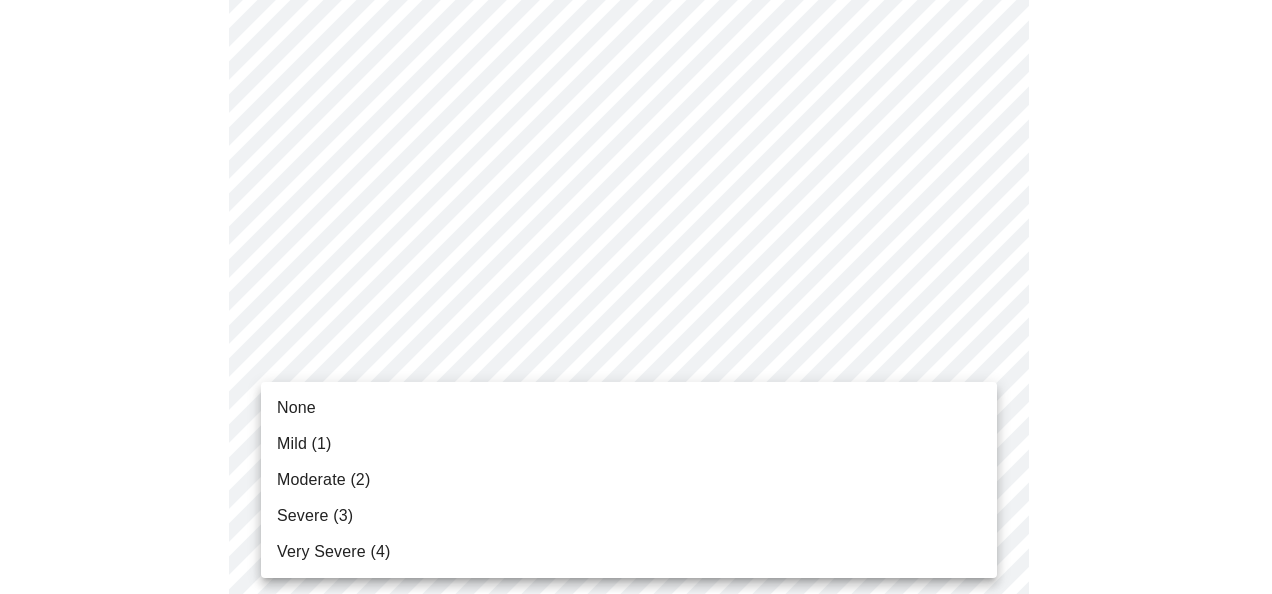 click on "Mild (1)" at bounding box center (629, 444) 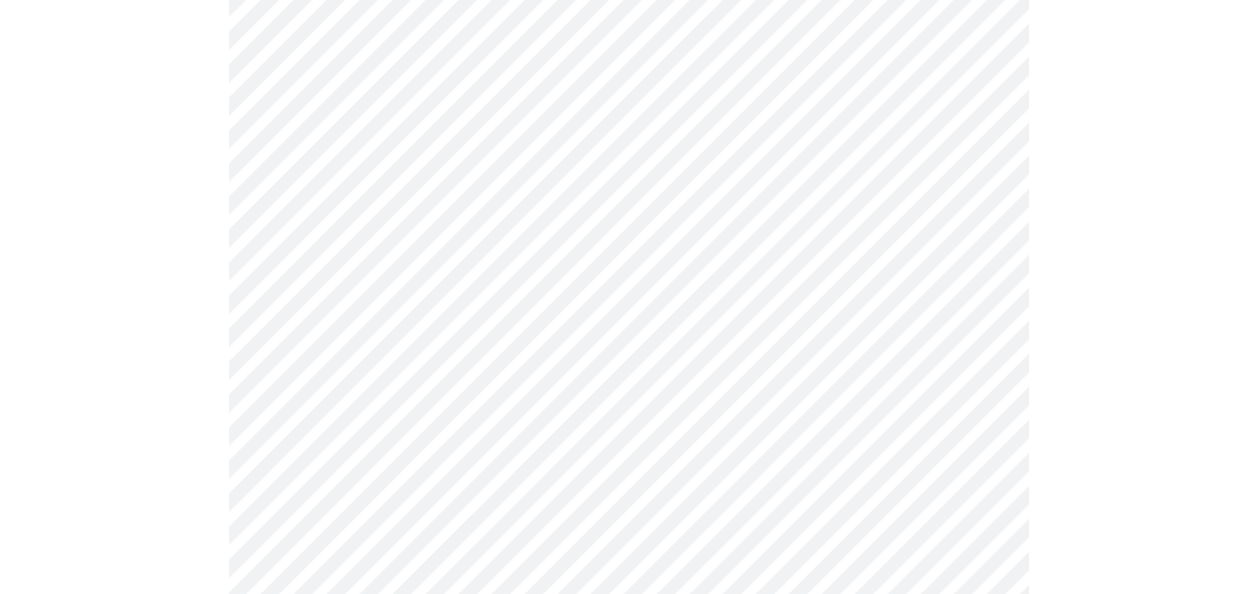 scroll, scrollTop: 600, scrollLeft: 0, axis: vertical 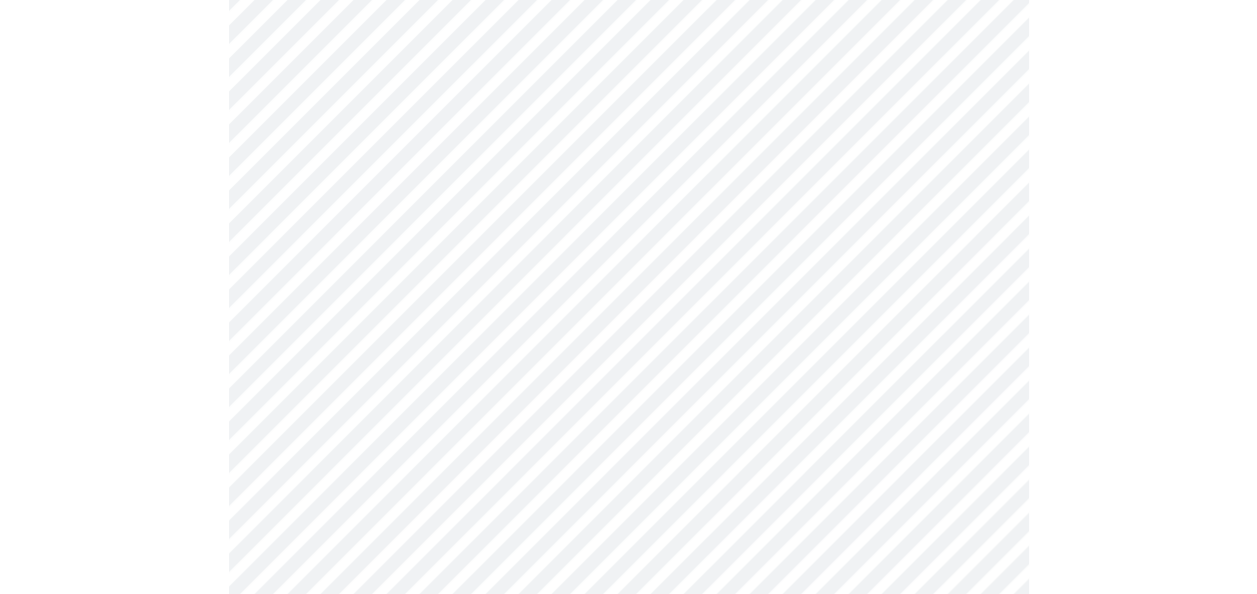 click on "MyMenopauseRx Appointments Messaging Labs Uploads Medications Community Refer a Friend Hi [FIRST]    Intake Questions for [DAY], [MONTH] [DAY] [YEAR] @ [TIME]-[TIME] [TIMEZONE] 3  /  13 Settings Billing Invoices Log out" at bounding box center (628, 717) 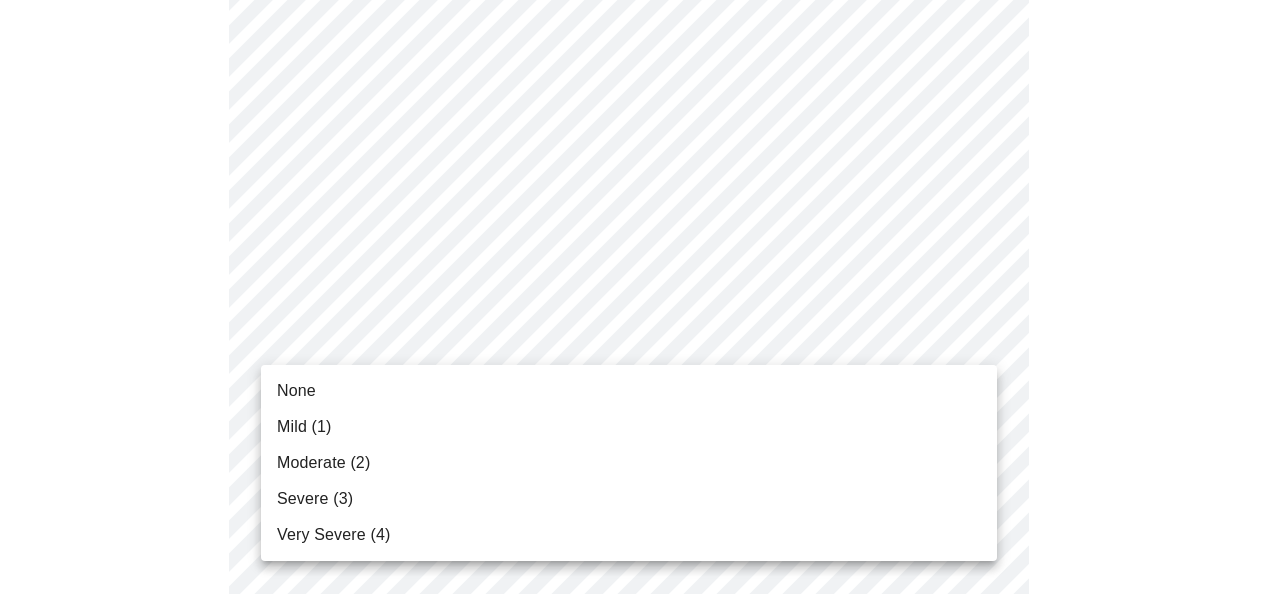 click on "Mild (1)" at bounding box center (629, 427) 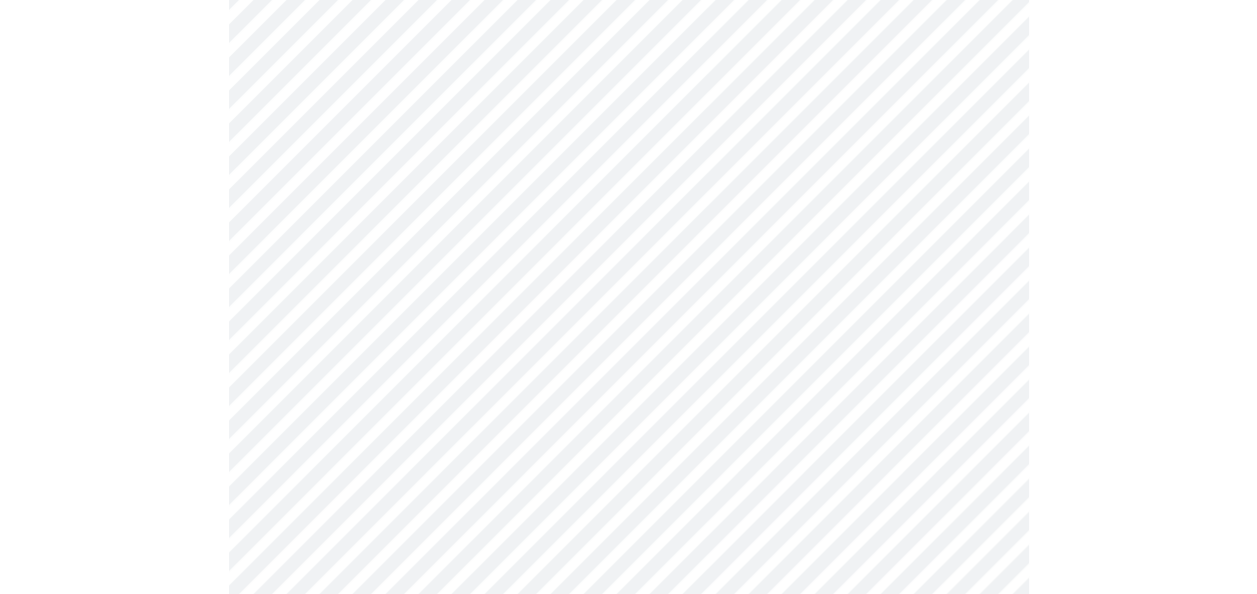 scroll, scrollTop: 800, scrollLeft: 0, axis: vertical 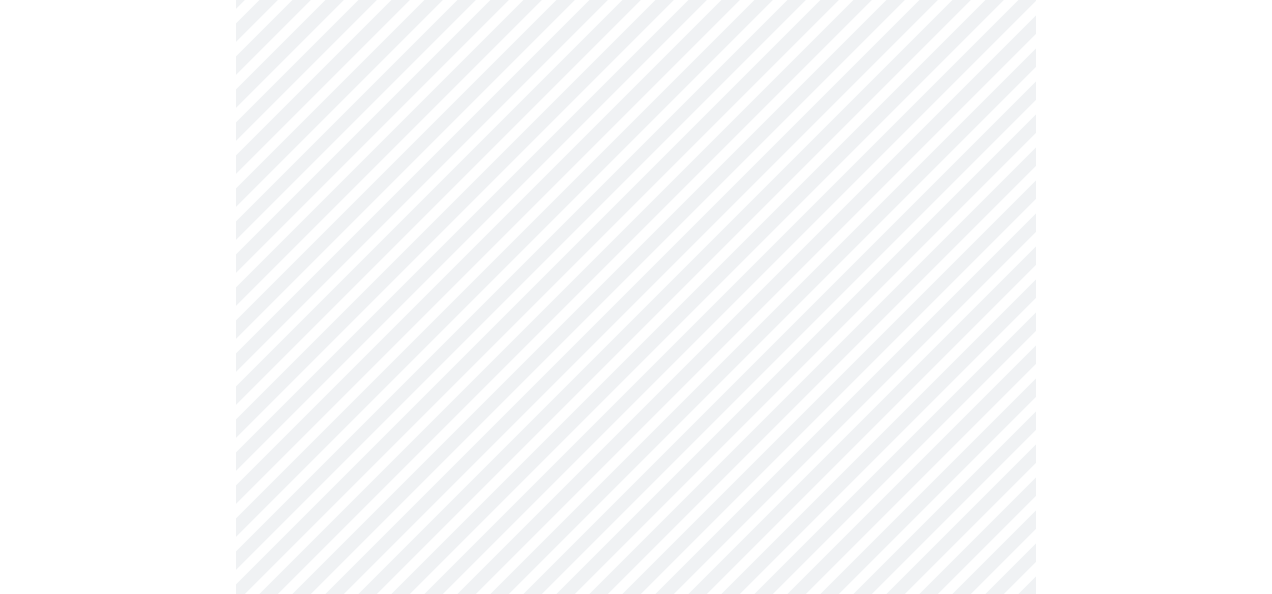 click on "MyMenopauseRx Appointments Messaging Labs Uploads Medications Community Refer a Friend Hi [FIRST]    Intake Questions for [DAY], [MONTH] [DAY] [YEAR] @ [TIME]-[TIME] [TIMEZONE] 3  /  13 Settings Billing Invoices Log out" at bounding box center (636, 503) 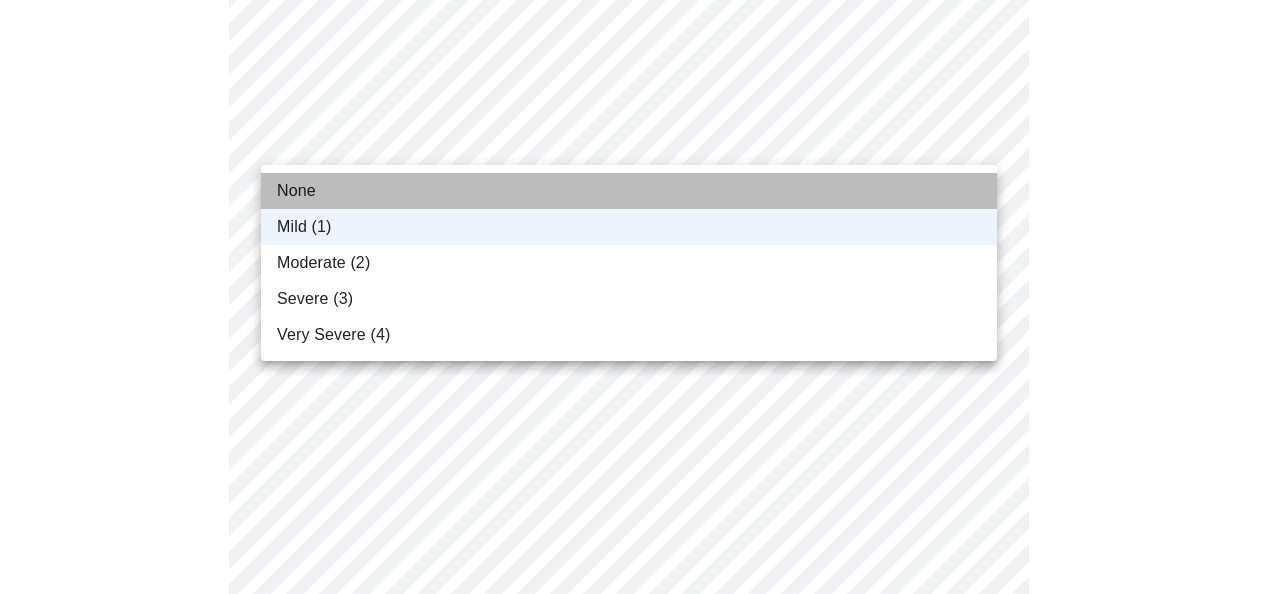 click on "None" at bounding box center (629, 191) 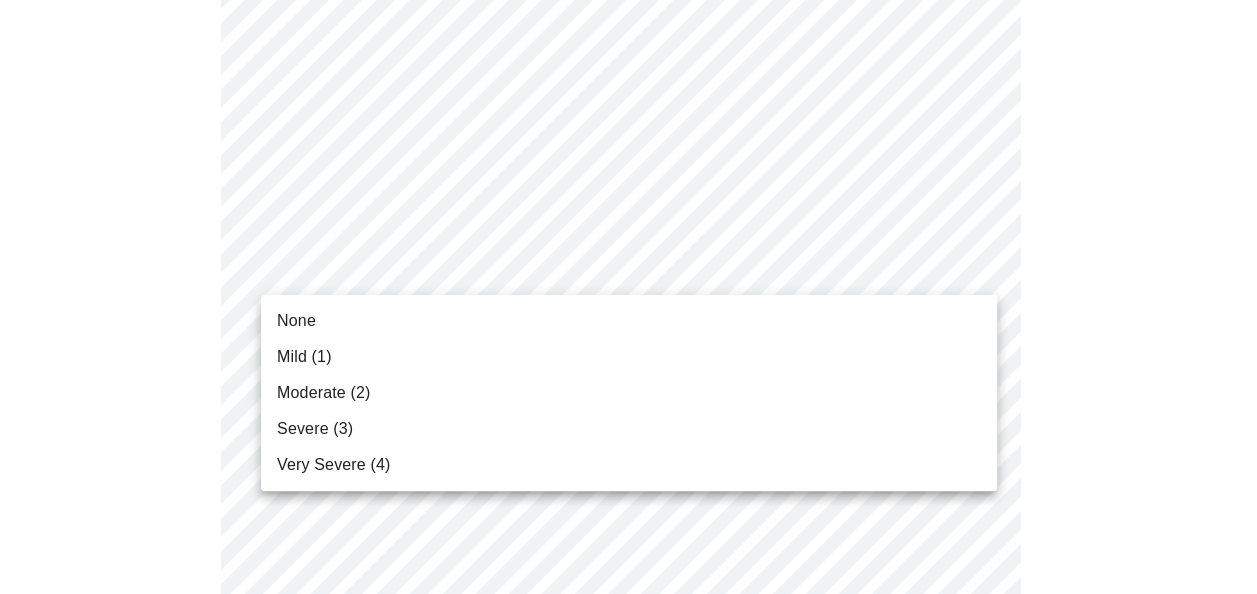 click on "MyMenopauseRx Appointments Messaging Labs Uploads Medications Community Refer a Friend Hi [FIRST]    Intake Questions for [DAY], [MONTH] [DAY] [YEAR] @ [TIME]-[TIME] [TIMEZONE] 3  /  13 Settings Billing Invoices Log out None Mild (1) Moderate (2) Severe (3) Very Severe (4)" at bounding box center (628, 503) 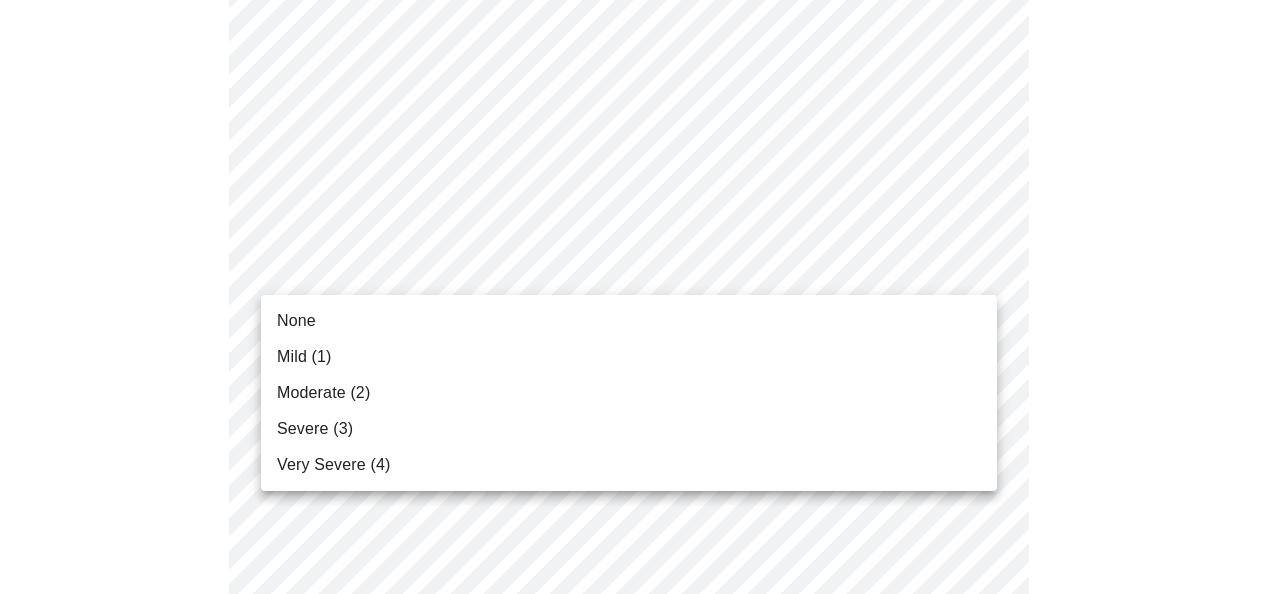 click on "Mild (1)" at bounding box center (629, 357) 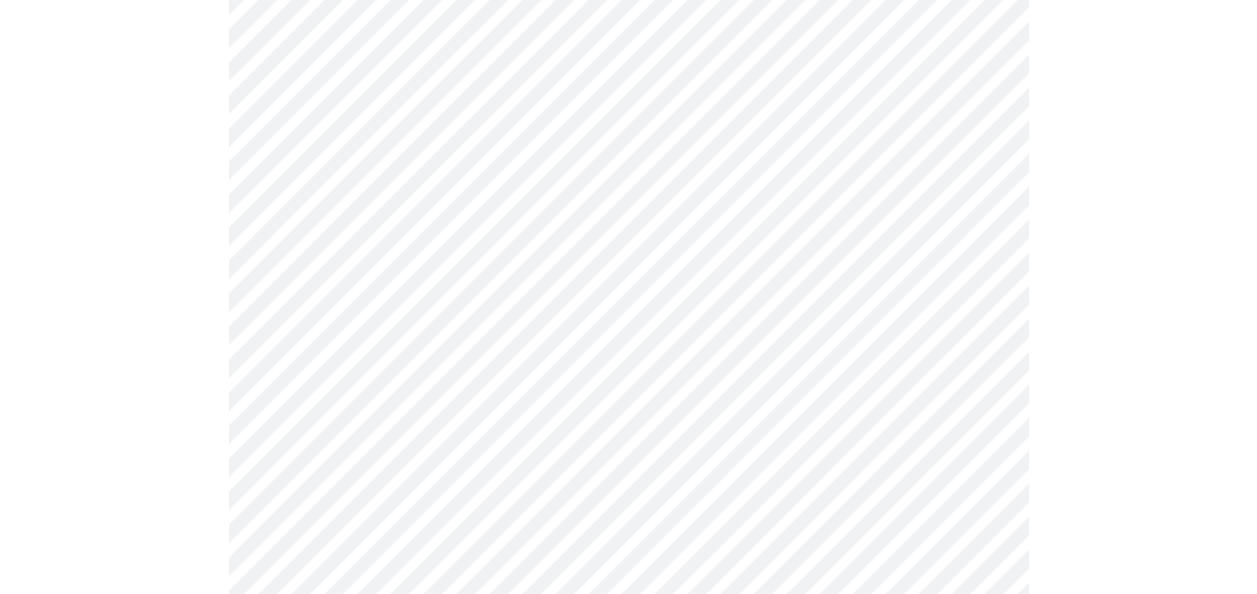 scroll, scrollTop: 900, scrollLeft: 0, axis: vertical 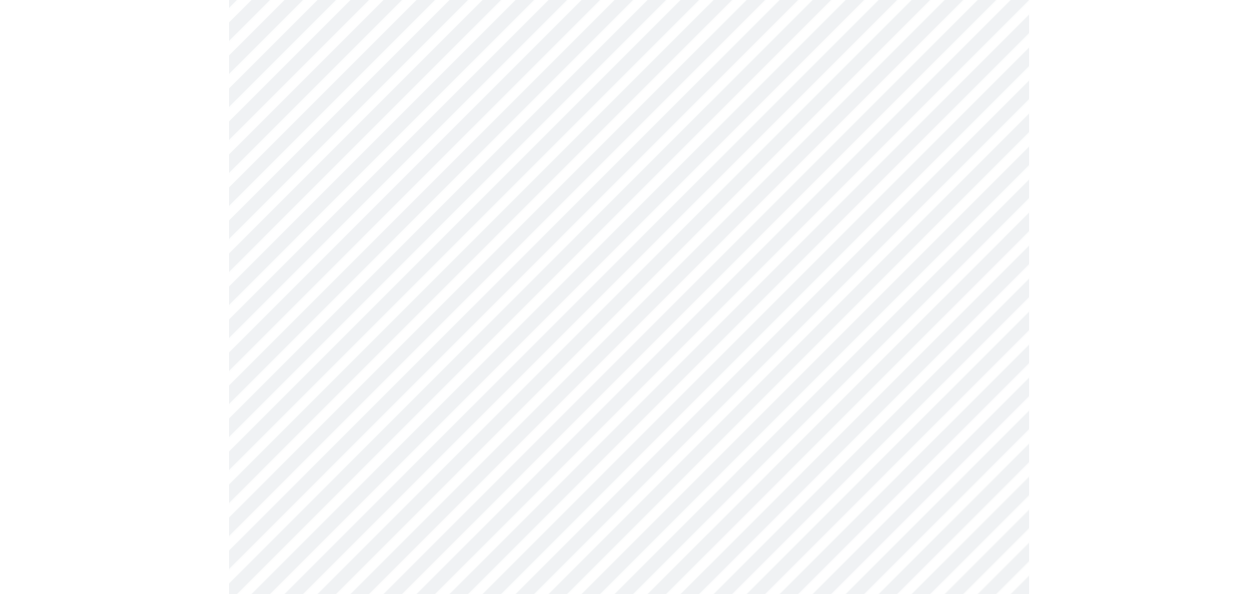 click on "MyMenopauseRx Appointments Messaging Labs Uploads Medications Community Refer a Friend Hi [FIRST]    Intake Questions for [DAY], [MONTH] [DAY] [YEAR] @ [TIME]-[TIME] [TIMEZONE] 3  /  13 Settings Billing Invoices Log out" at bounding box center [628, 389] 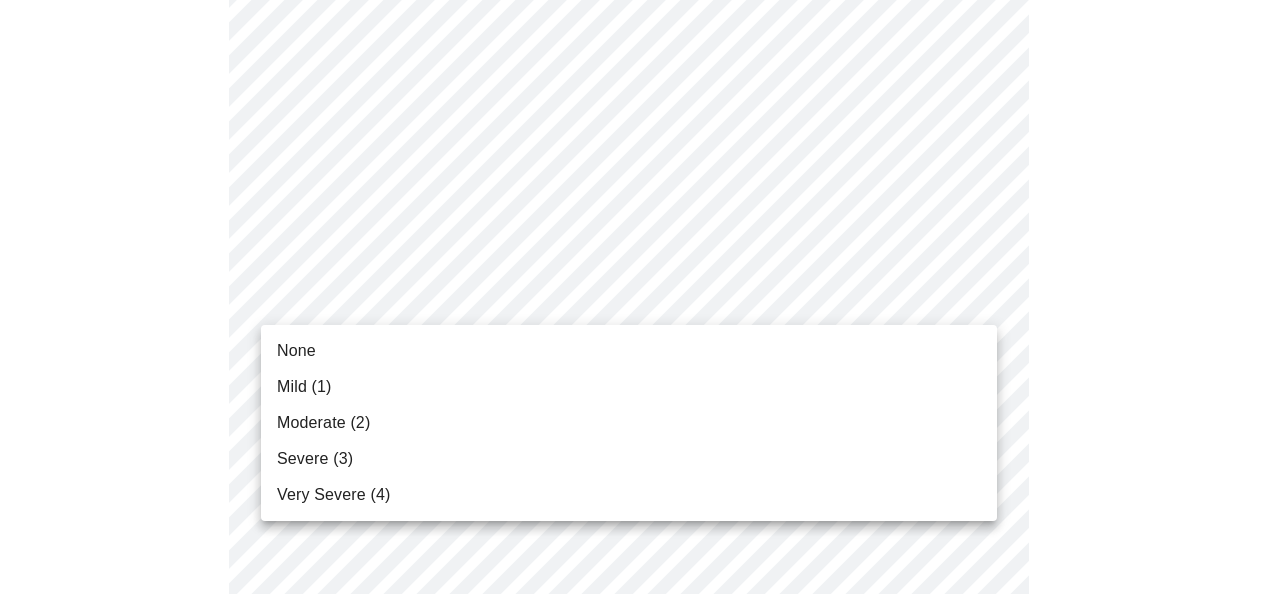 click on "Mild (1)" at bounding box center [629, 387] 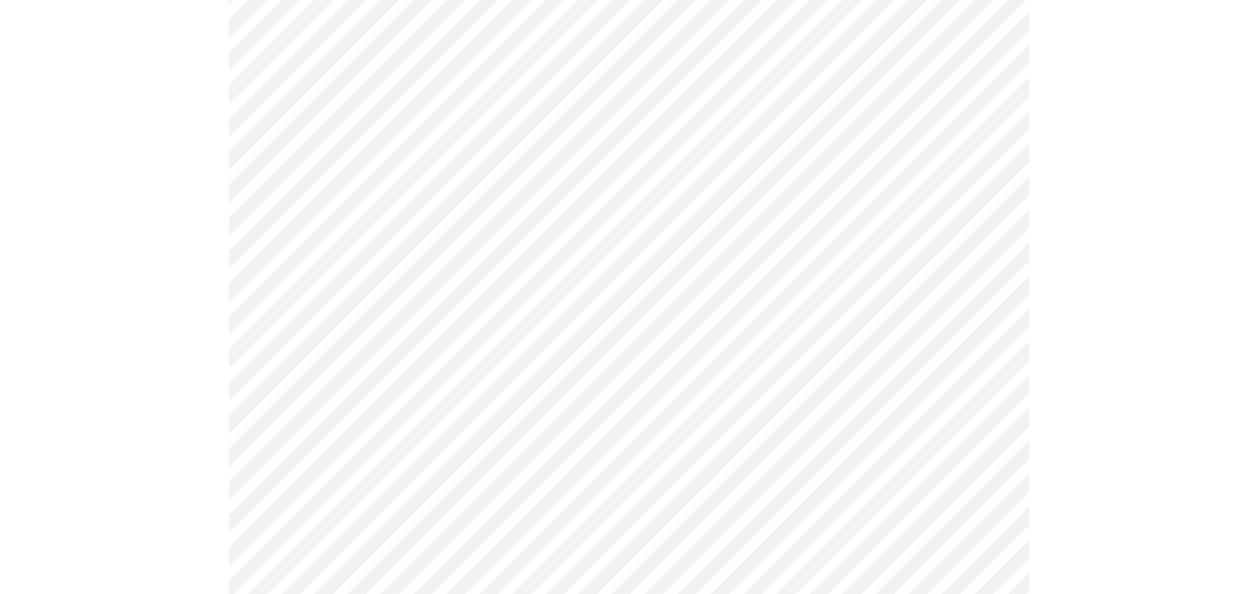 scroll, scrollTop: 1100, scrollLeft: 0, axis: vertical 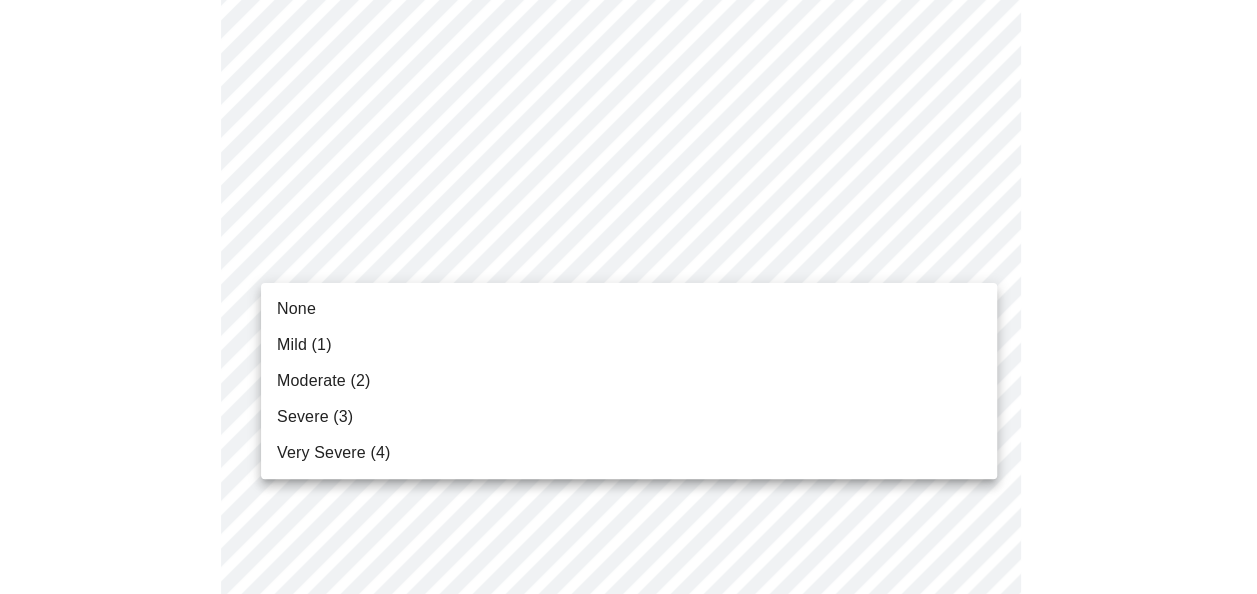click on "MyMenopauseRx Appointments Messaging Labs Uploads Medications Community Refer a Friend Hi [FIRST]    Intake Questions for [DAY], [MONTH] [DAY] [YEAR] @ [TIME]-[TIME] [TIMEZONE] 3  /  13 Settings Billing Invoices Log out None Mild (1) Moderate (2) Severe (3) Very Severe (4)" at bounding box center [628, 175] 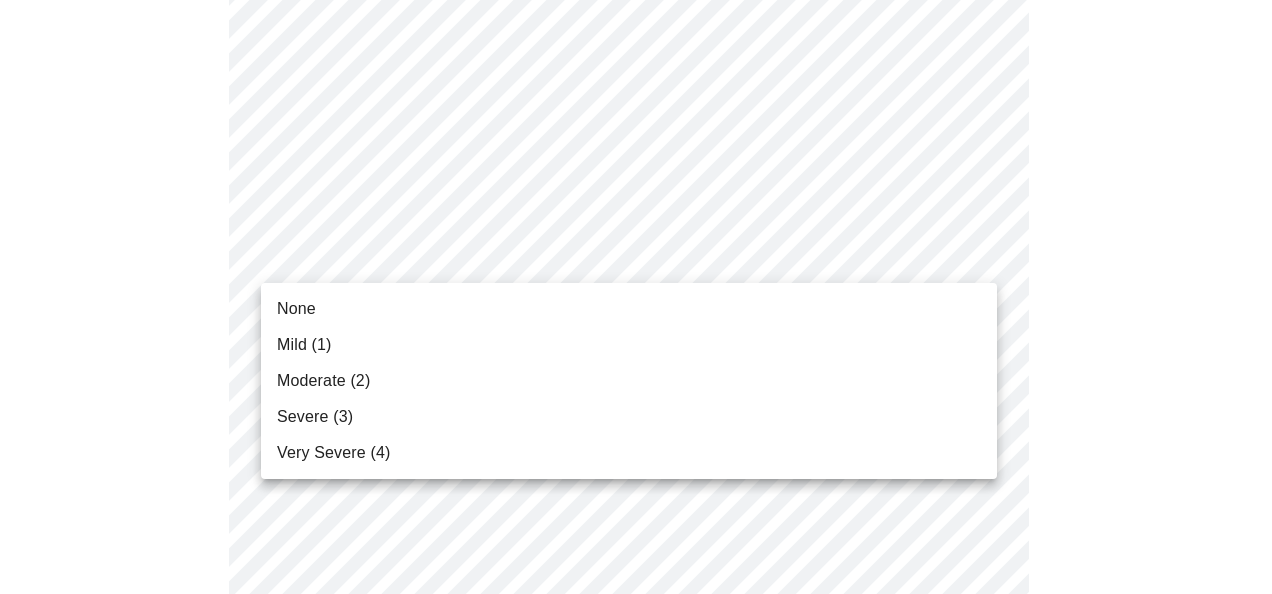 click on "Mild (1)" at bounding box center (629, 345) 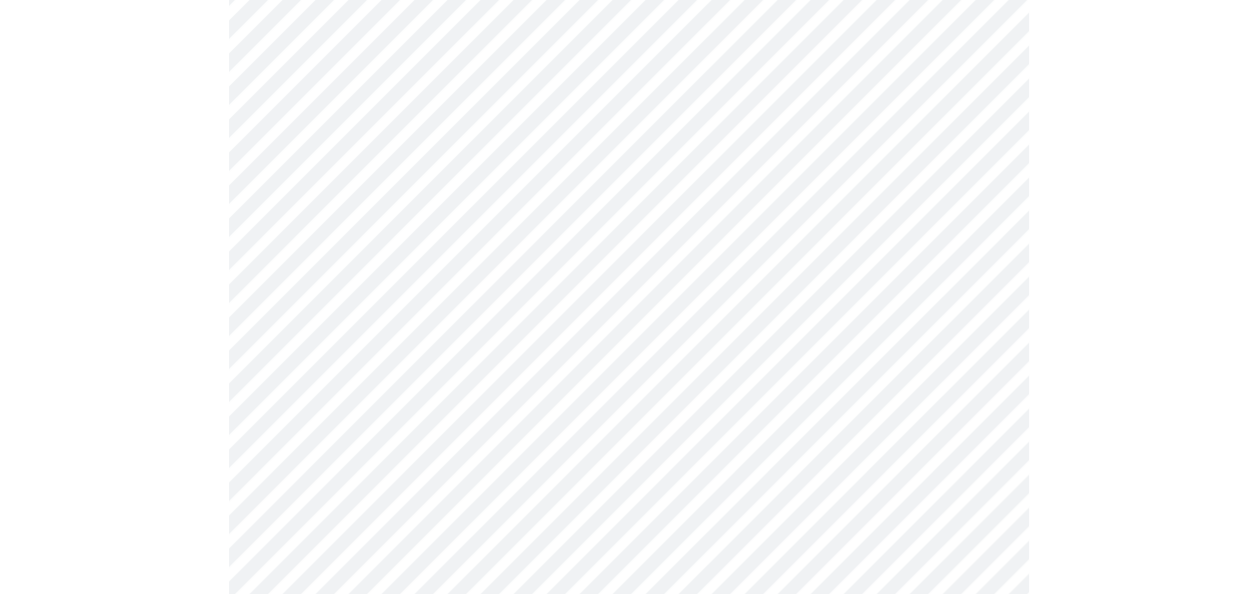 scroll, scrollTop: 1200, scrollLeft: 0, axis: vertical 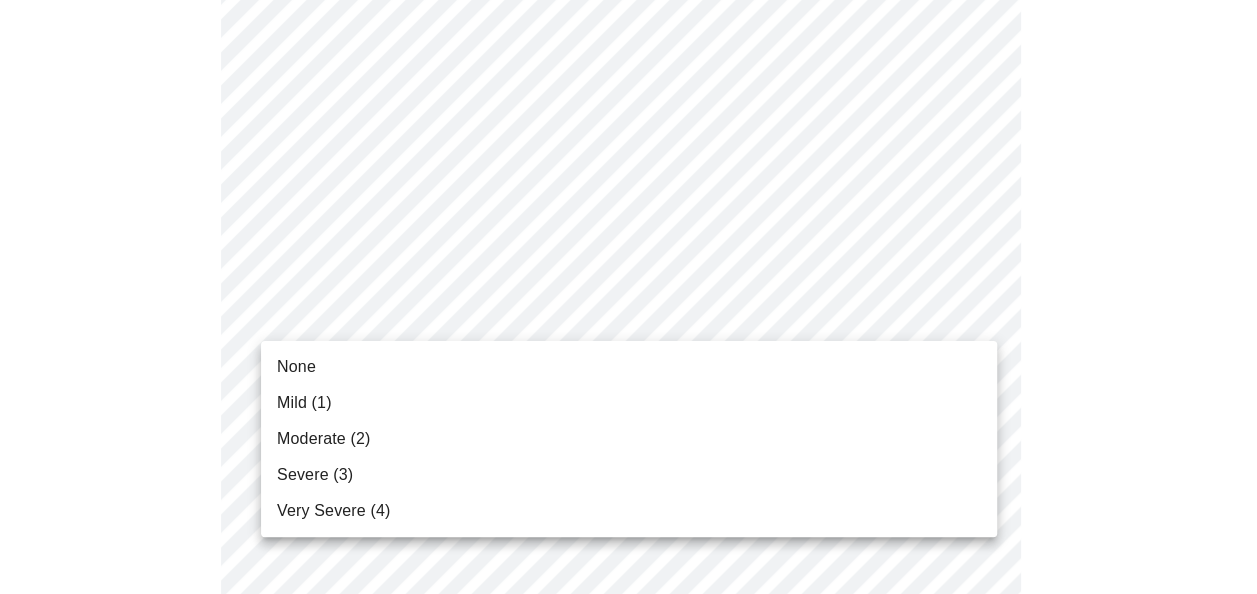 click on "MyMenopauseRx Appointments Messaging Labs Uploads Medications Community Refer a Friend Hi [FIRST]    Intake Questions for [DAY], [MONTH] [DAY] [YEAR] @ [TIME]-[TIME] [TIMEZONE] 3  /  13 Settings Billing Invoices Log out None Mild (1) Moderate (2) Severe (3) Very Severe (4)" at bounding box center [628, 61] 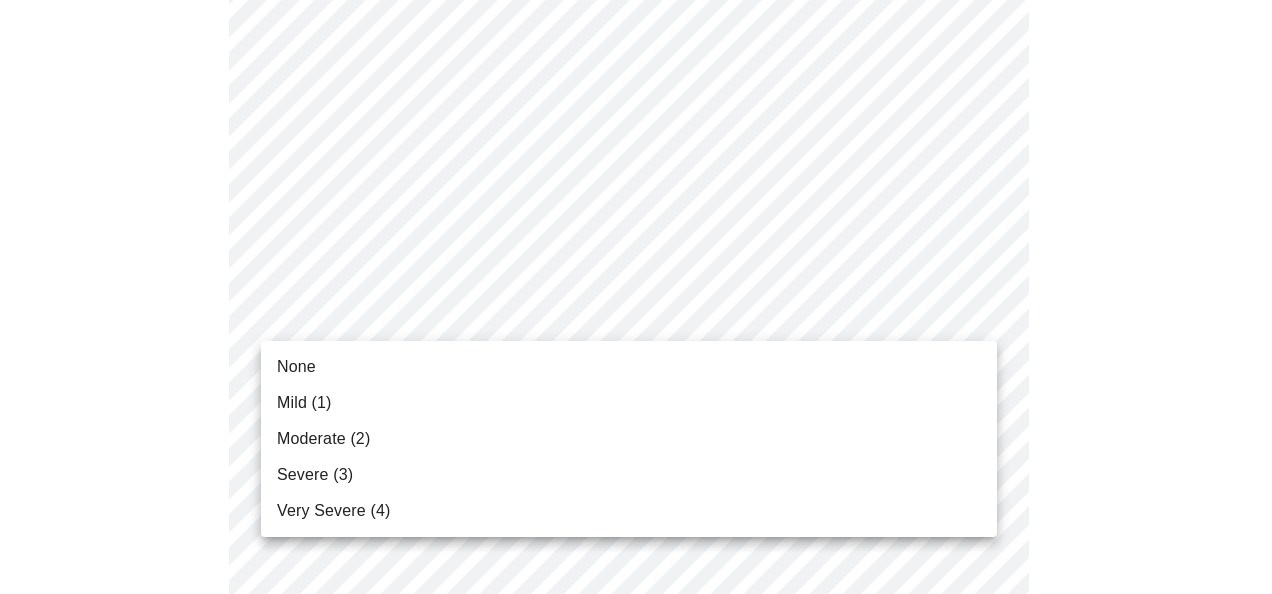 click on "None" at bounding box center (629, 367) 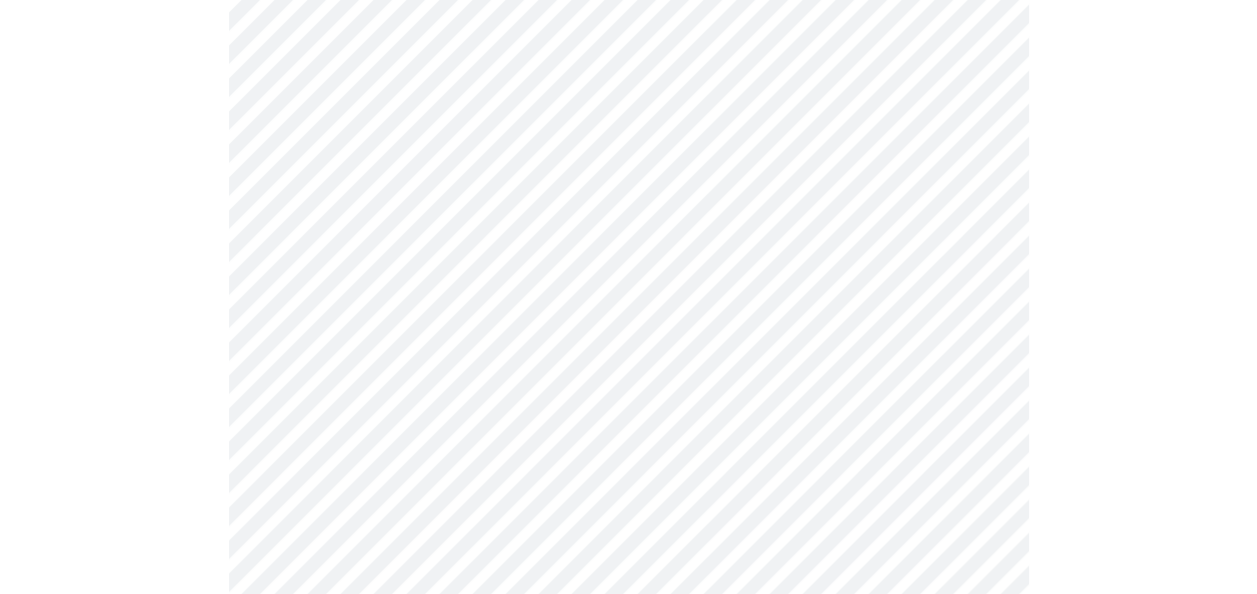 scroll, scrollTop: 1400, scrollLeft: 0, axis: vertical 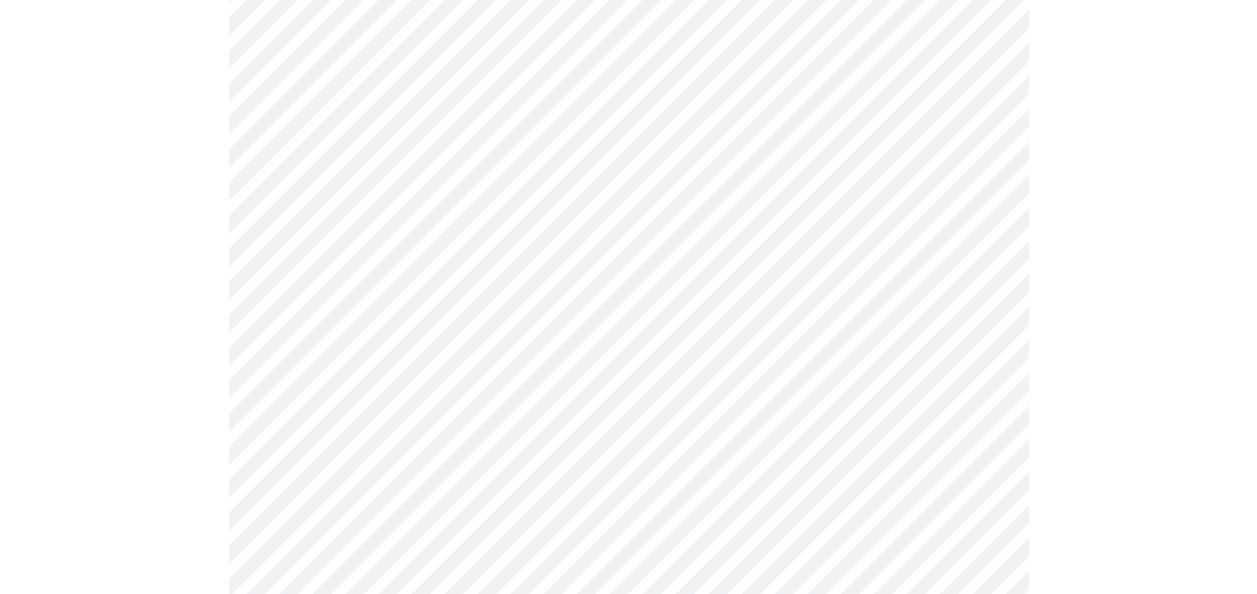 click on "MyMenopauseRx Appointments Messaging Labs Uploads Medications Community Refer a Friend Hi [FIRST]    Intake Questions for [DAY], [MONTH] [DAY] [YEAR] @ [TIME]-[TIME] [TIMEZONE] 3  /  13 Settings Billing Invoices Log out" at bounding box center [628, -153] 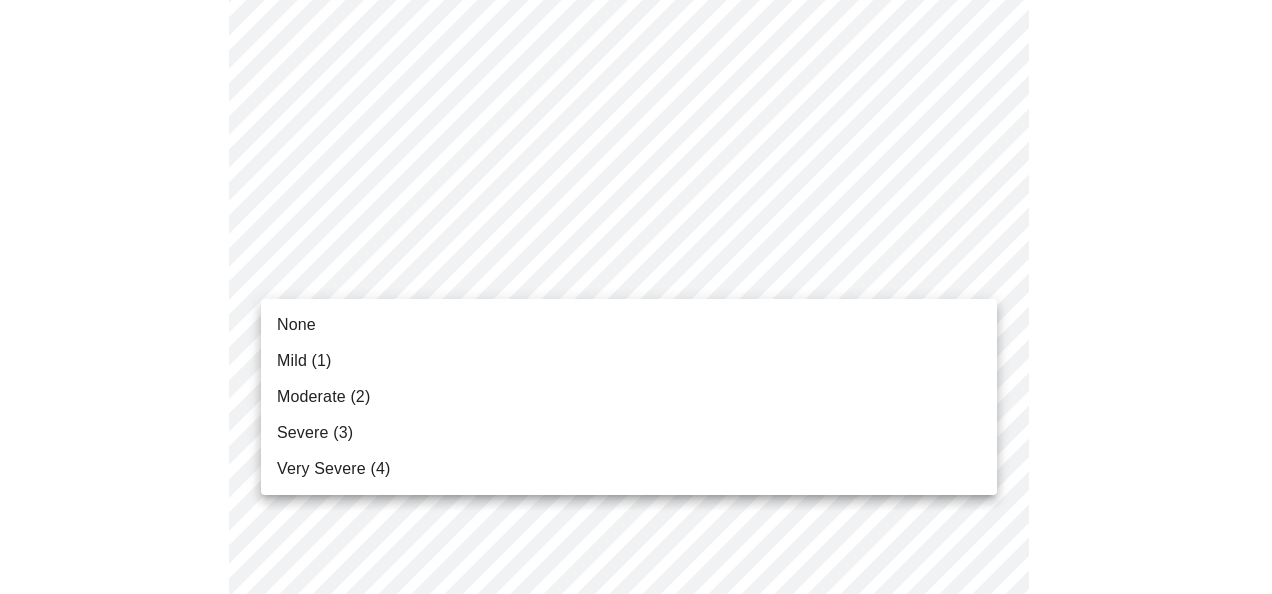 click on "None" at bounding box center [629, 325] 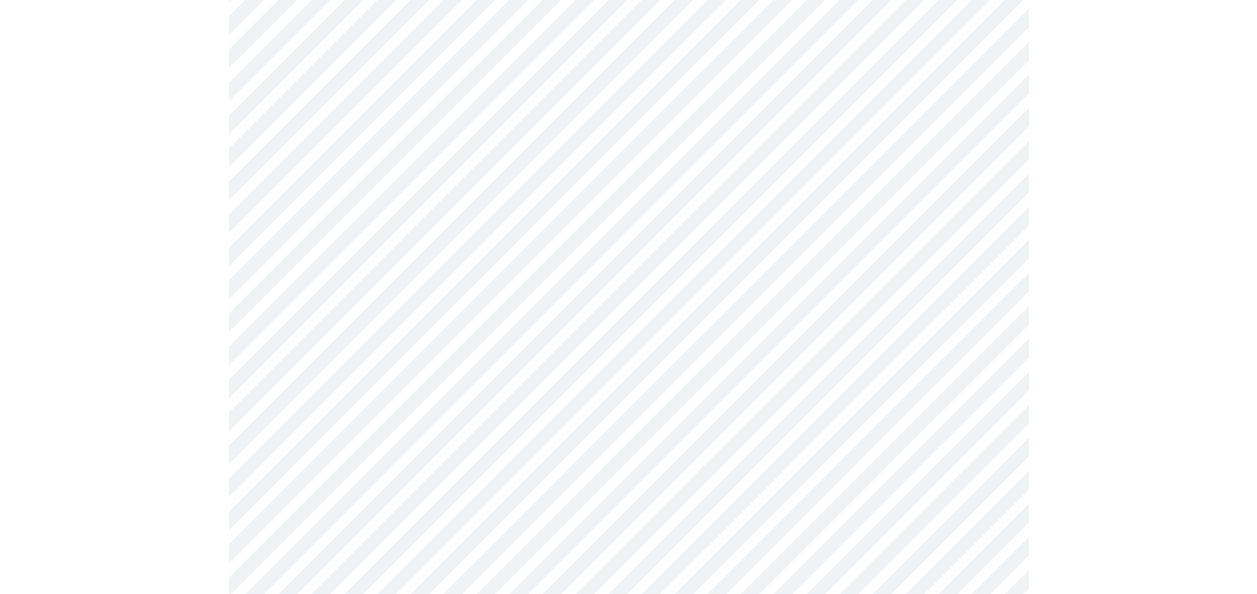 scroll, scrollTop: 1600, scrollLeft: 0, axis: vertical 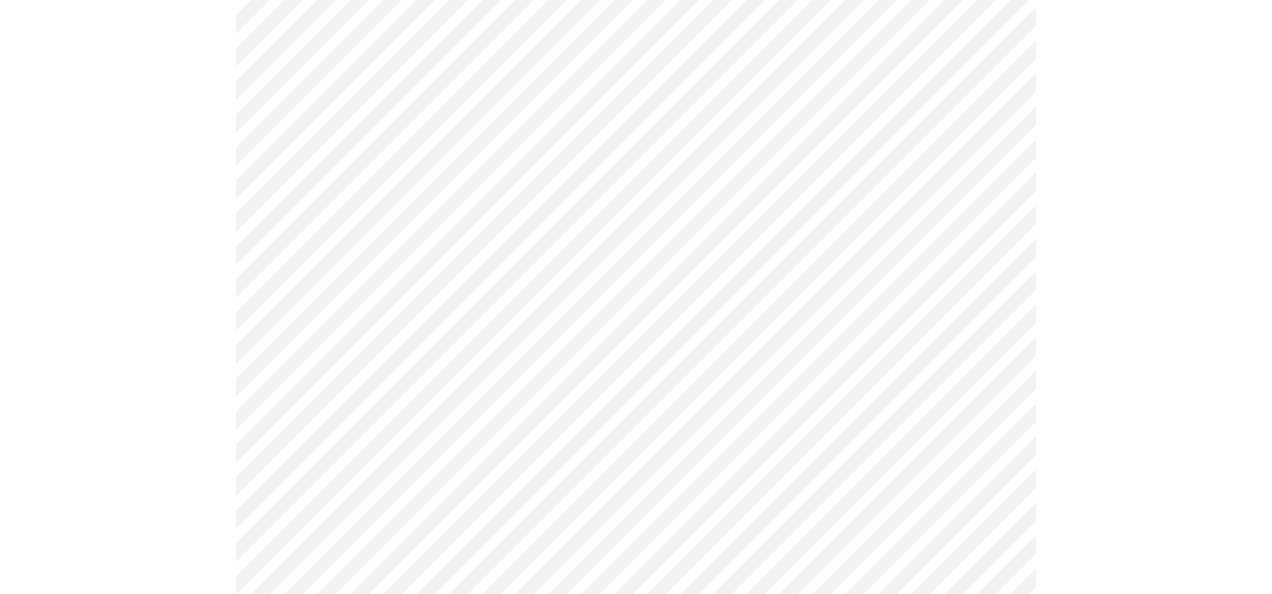 click on "MyMenopauseRx Appointments Messaging Labs Uploads Medications Community Refer a Friend Hi [FIRST]    Intake Questions for [DAY], [MONTH] [DAY] [YEAR] @ [TIME]-[TIME] [TIMEZONE] 3  /  13 Settings Billing Invoices Log out" at bounding box center (636, -367) 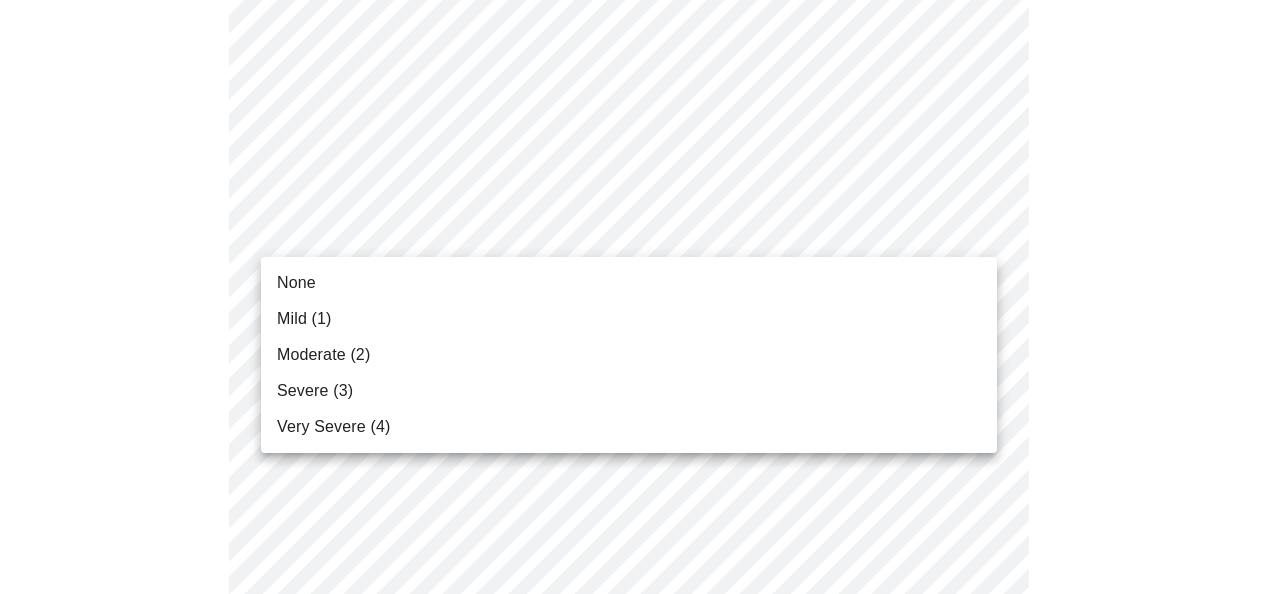 click on "None" at bounding box center [629, 283] 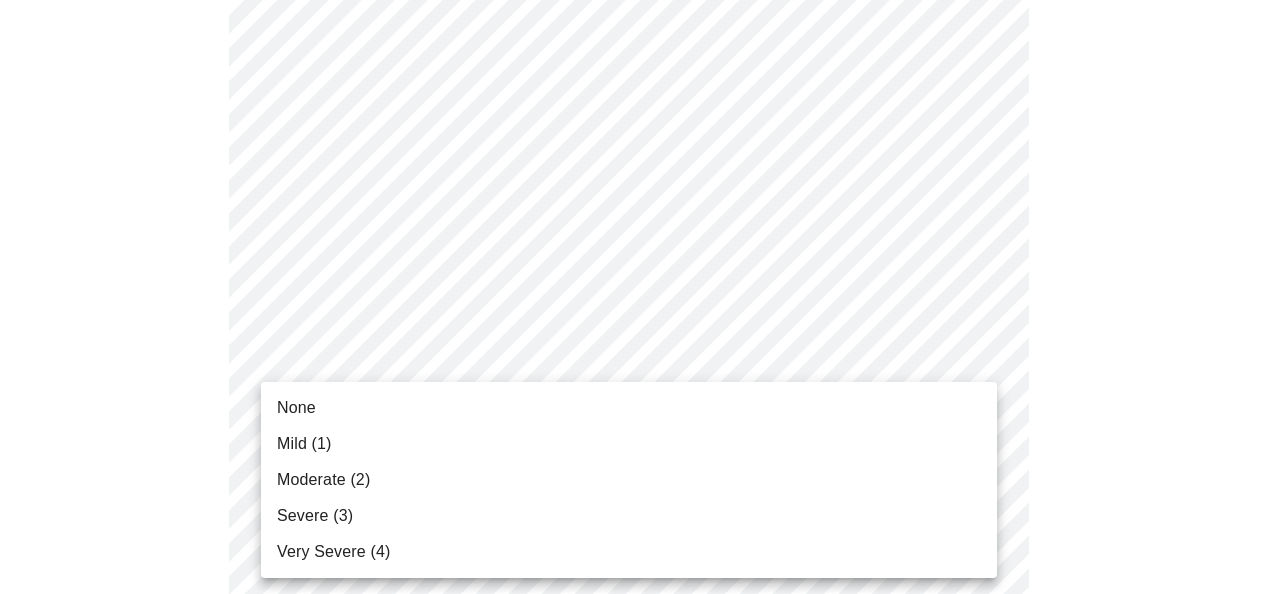 click on "MyMenopauseRx Appointments Messaging Labs Uploads Medications Community Refer a Friend Hi [FIRST]    Intake Questions for [DAY], [MONTH] [DAY] [YEAR] @ [TIME]-[TIME] [TIMEZONE] 3  /  13 Settings Billing Invoices Log out None Mild (1) Moderate (2) Severe (3) Very Severe (4)" at bounding box center (636, -381) 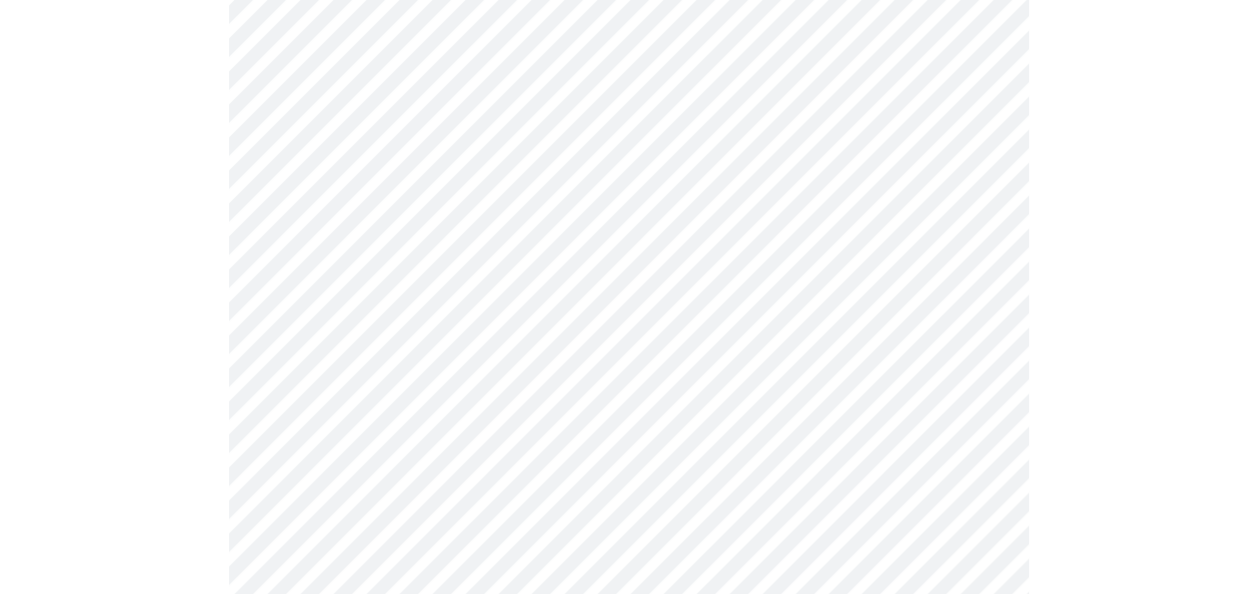 scroll, scrollTop: 800, scrollLeft: 0, axis: vertical 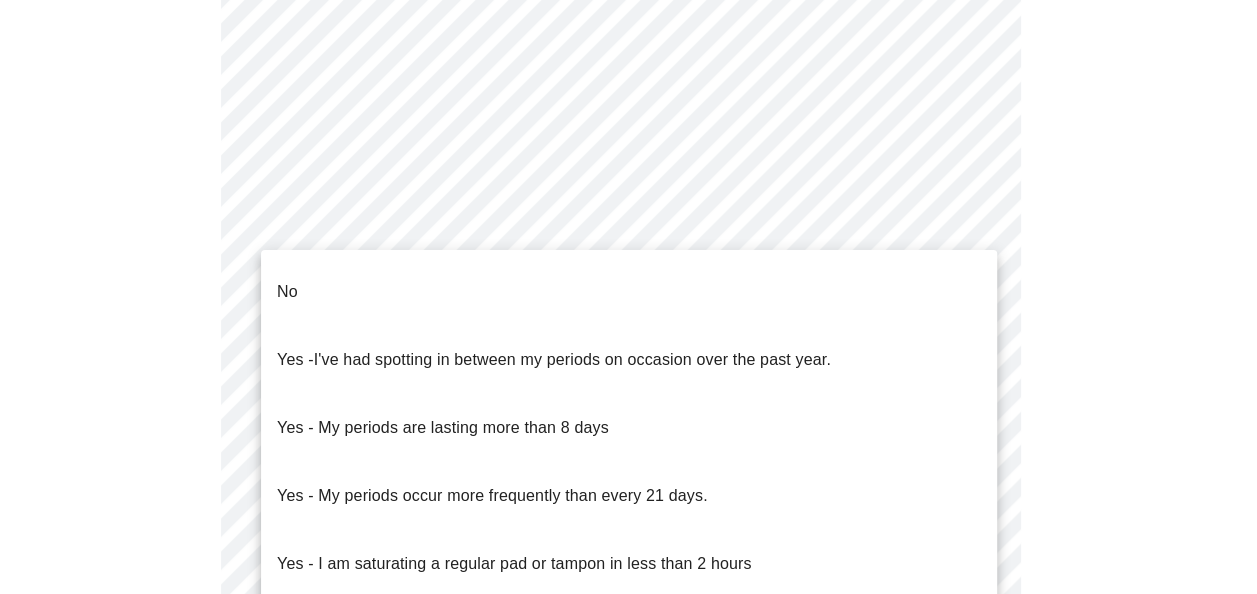 click on "MyMenopauseRx Appointments Messaging Labs Uploads Medications Community Refer a Friend Hi [FIRST]    Intake Questions for [DAY], [MONTH] [DAY] [YEAR] @ [TIME]-[TIME] [TIMEZONE] 4  /  13 Settings Billing Invoices Log out No
Yes -  I've had spotting in between my periods on occasion over the past year.
Yes - My periods are lasting more than 8 days
Yes - My periods occur more frequently than every 21 days.
Yes - I am saturating a regular pad or tampon in less than 2 hours
Yes - I had bleeding or spotting (even a tinge) after going 12 months without a period" at bounding box center [628, 174] 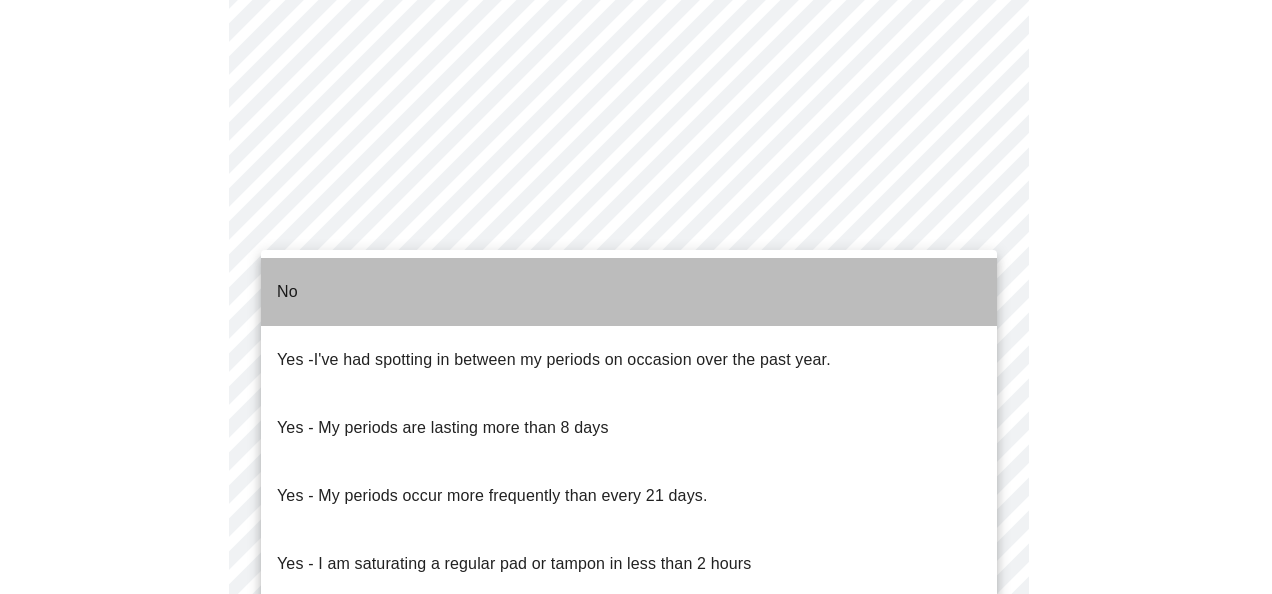 click on "No" at bounding box center [629, 292] 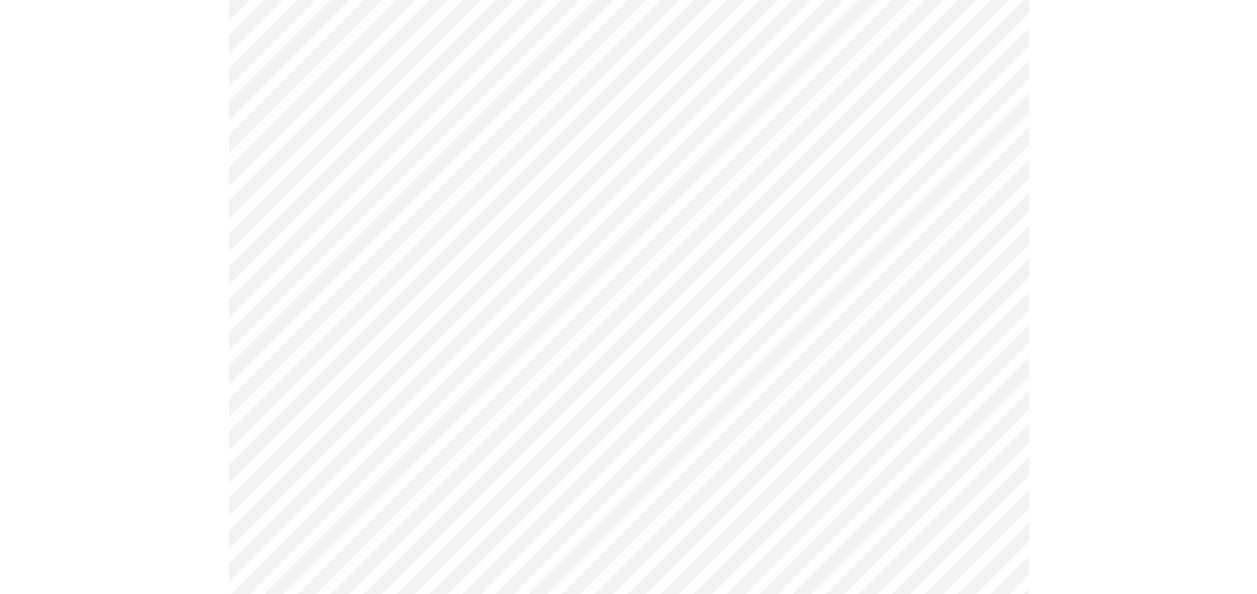 scroll, scrollTop: 1000, scrollLeft: 0, axis: vertical 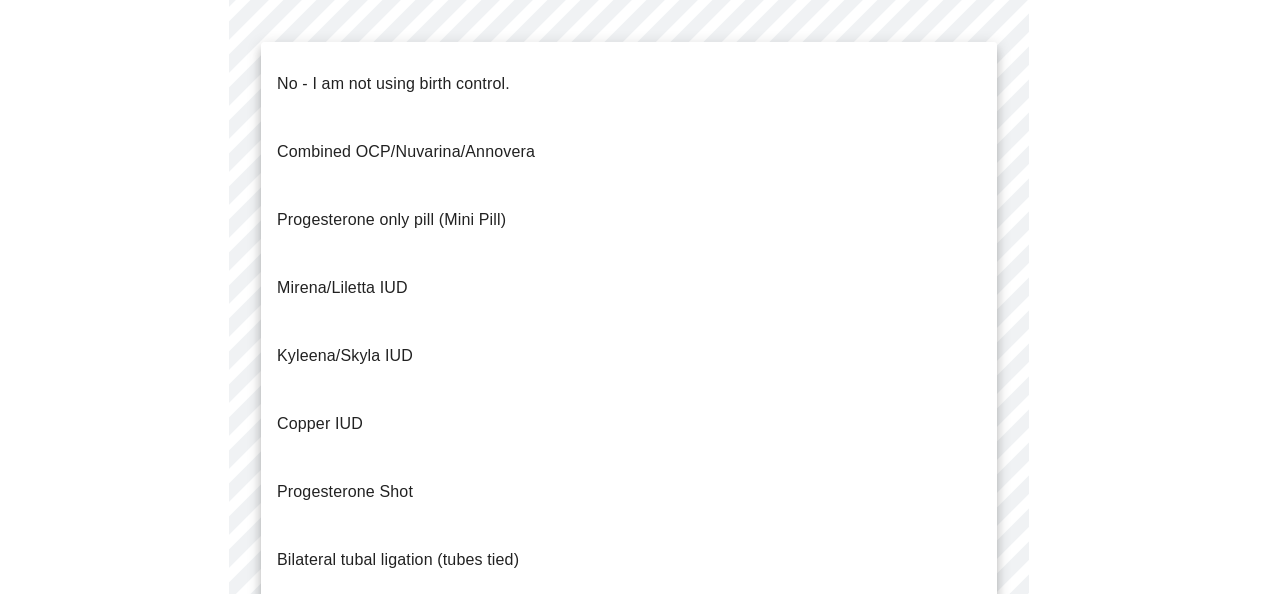 click on "MyMenopauseRx Appointments Messaging Labs Uploads Medications Community Refer a Friend Hi [FIRST]    Intake Questions for [DAY], [MONTH] [DAY] [YEAR] @ [TIME]-[TIME] [TIMEZONE] Settings Billing Invoices Log out No - I am not using birth control.
Combined OCP/Nuvarina/Annovera
Progesterone only pill (Mini Pill)
Mirena/Liletta IUD
Kyleena/Skyla IUD
Copper IUD
Progesterone Shot
Bilateral tubal ligation (tubes tied)
Parnter had vasectomy
Barrier method (condoms)" at bounding box center (636, -32) 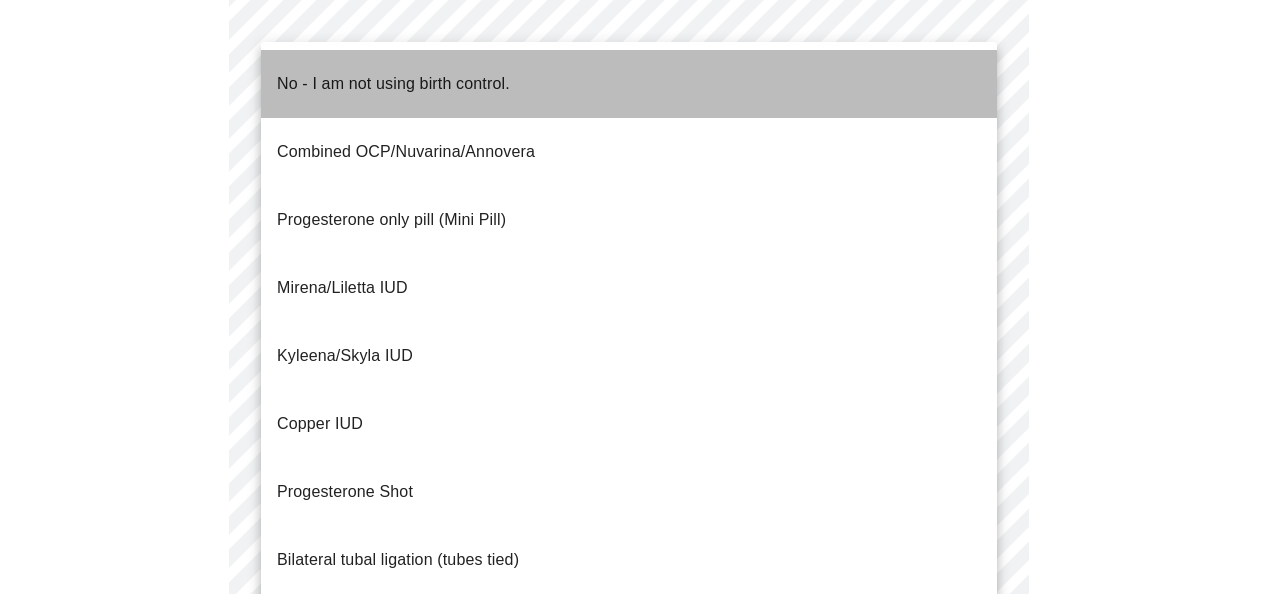 click on "No - I am not using birth control." at bounding box center [393, 84] 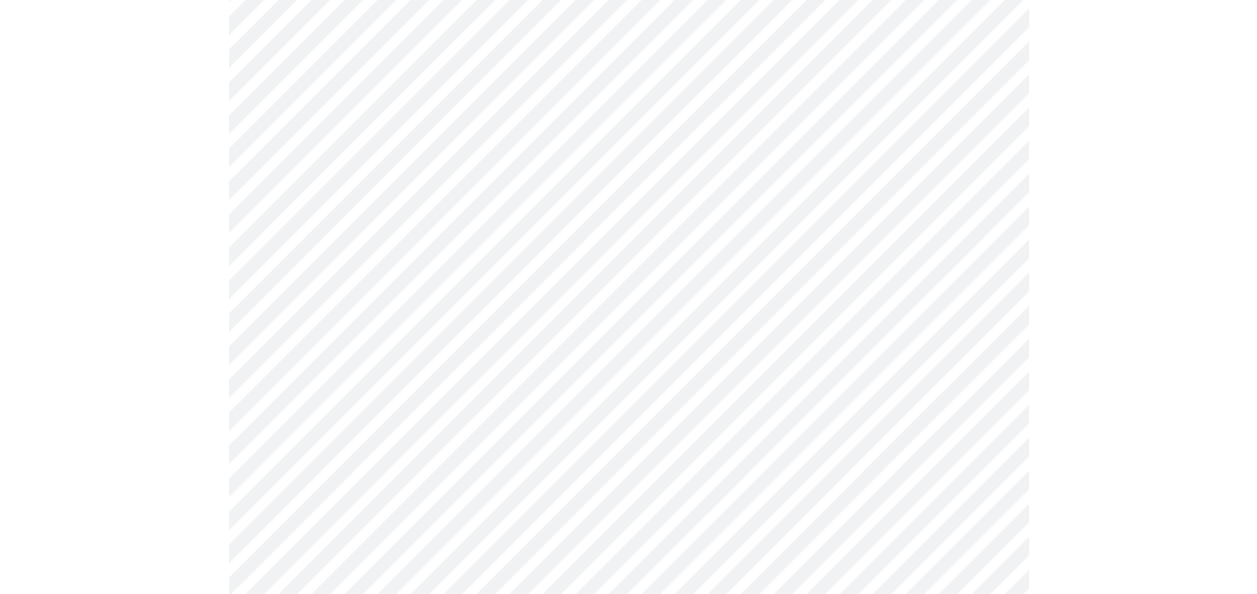 scroll, scrollTop: 1200, scrollLeft: 0, axis: vertical 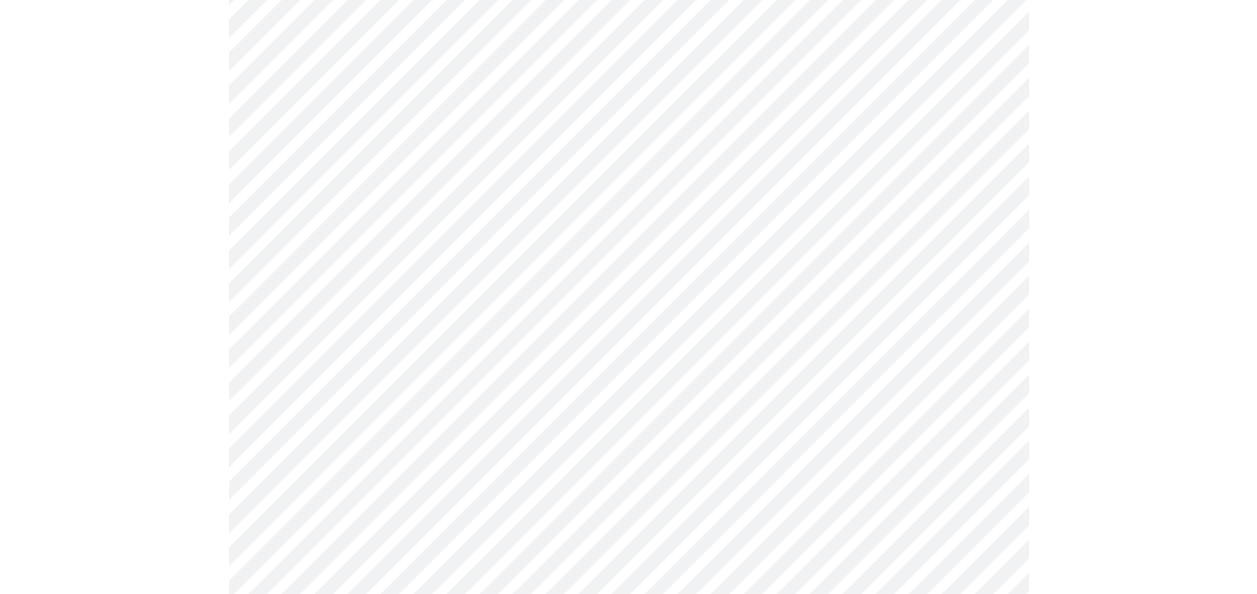 click on "MyMenopauseRx Appointments Messaging Labs Uploads Medications Community Refer a Friend Hi [FIRST]    Intake Questions for [DAY], [MONTH] [DAY] [YEAR] @ [TIME]-[TIME] [TIMEZONE] 4  /  13 Settings Billing Invoices Log out" at bounding box center [628, -238] 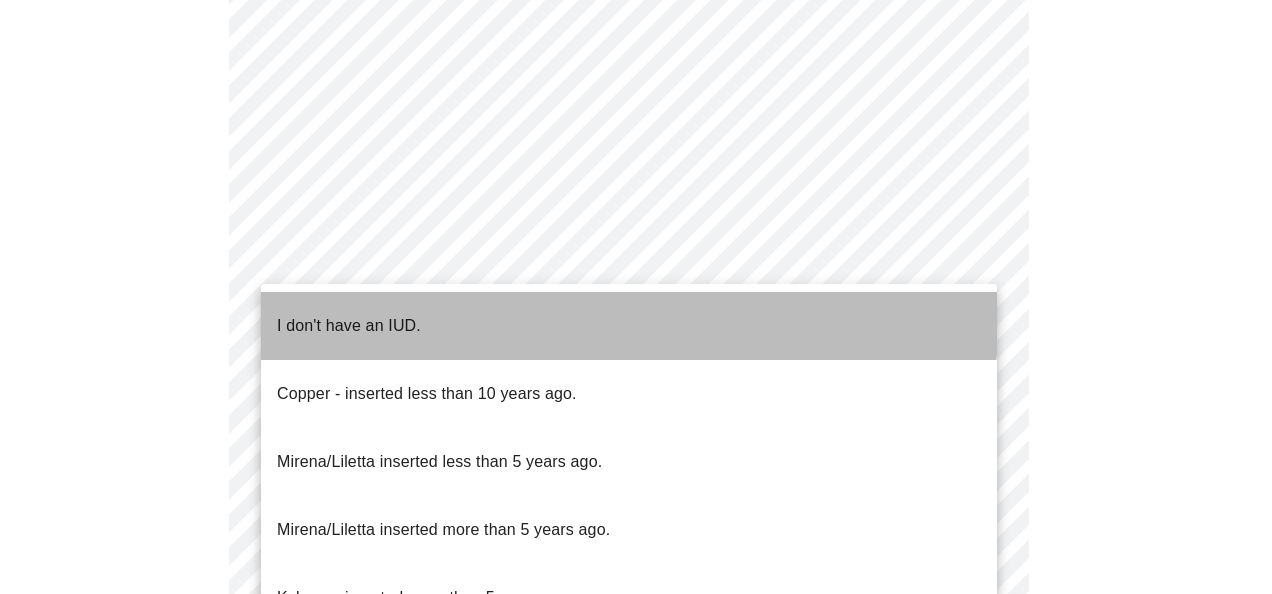 click on "I don't have an IUD." at bounding box center [349, 326] 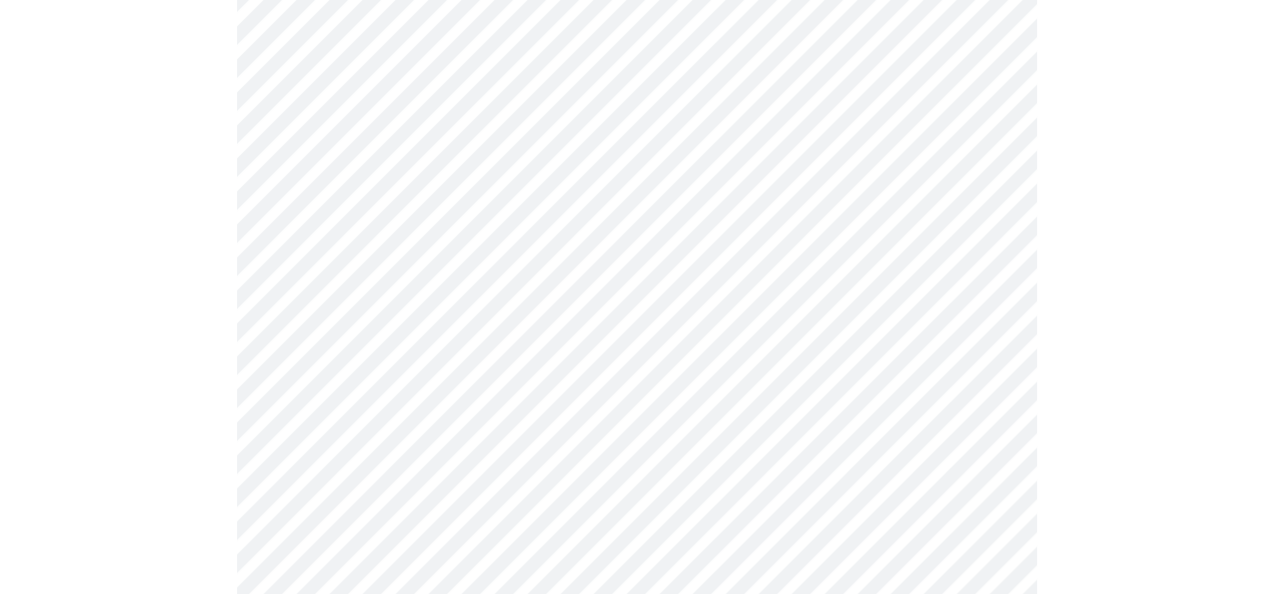scroll, scrollTop: 1288, scrollLeft: 0, axis: vertical 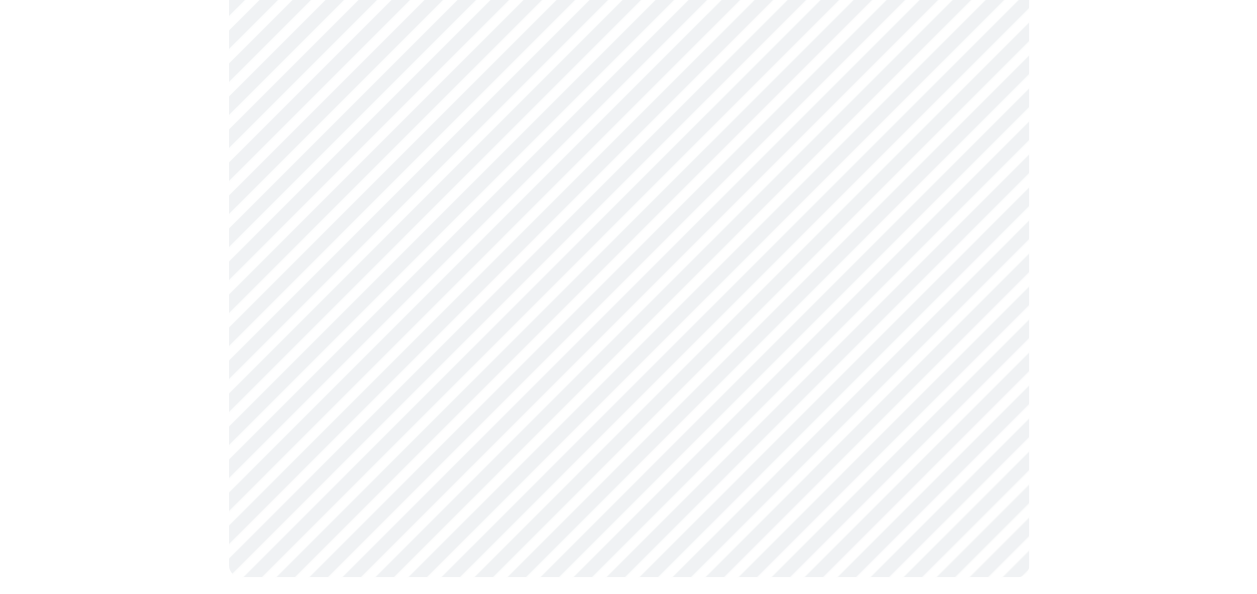 click on "MyMenopauseRx Appointments Messaging Labs Uploads Medications Community Refer a Friend Hi [FIRST]    Intake Questions for [DAY], [MONTH] [DAY] [YEAR] @ [TIME]-[TIME] [TIMEZONE] 4  /  13 Settings Billing Invoices Log out" at bounding box center (628, -332) 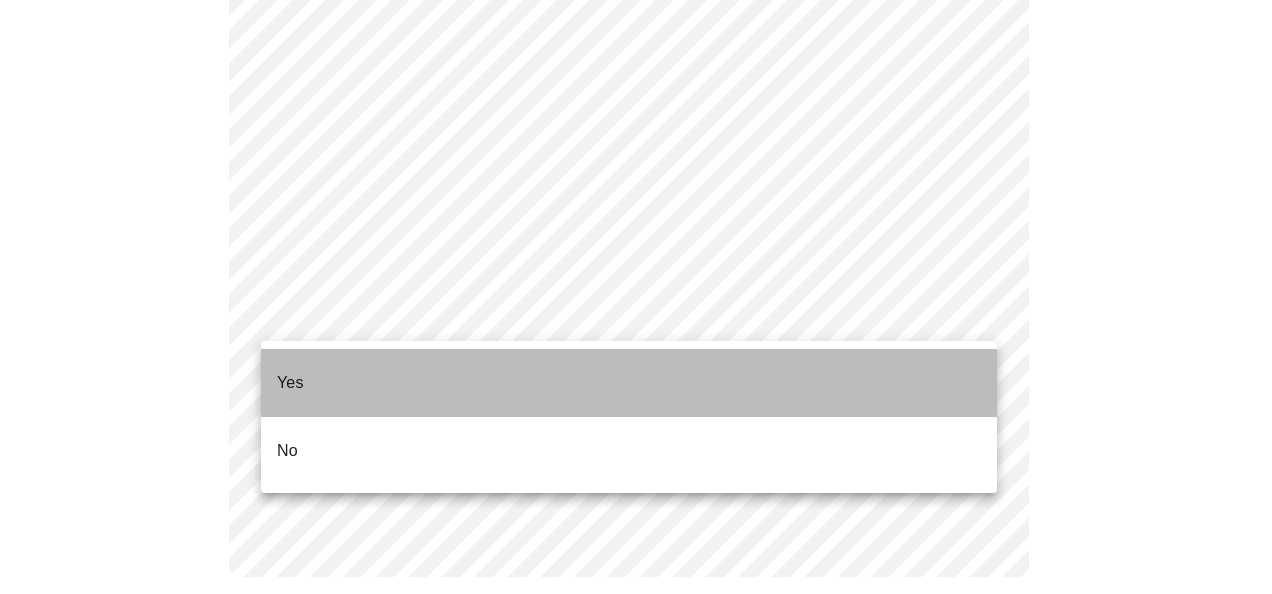 click on "Yes" at bounding box center [629, 383] 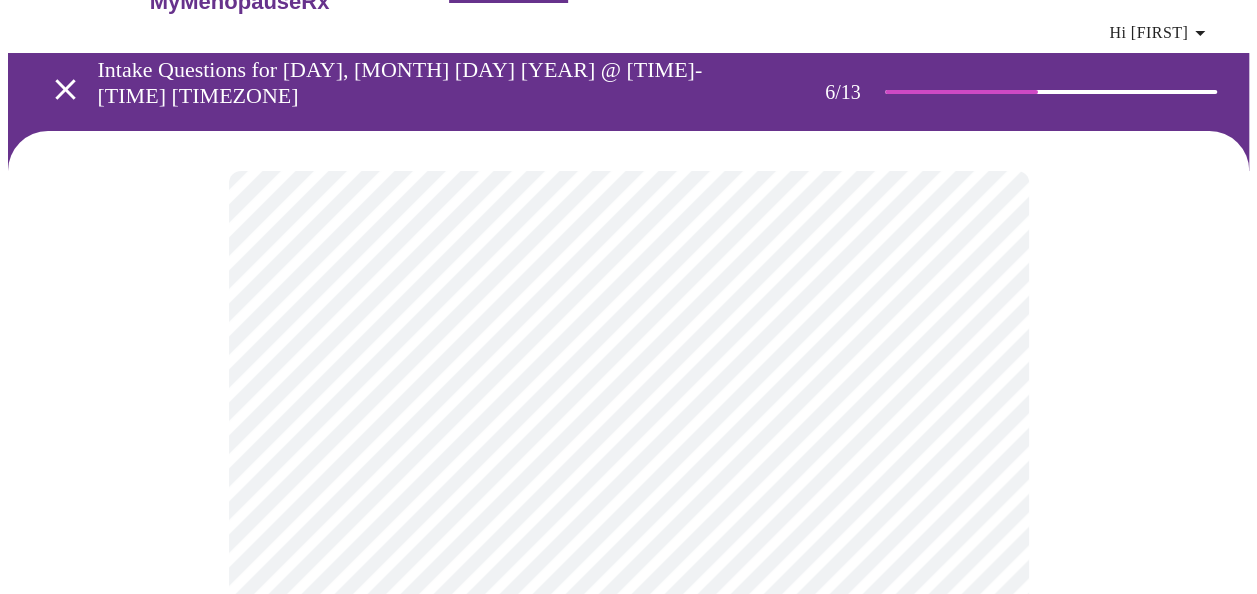 scroll, scrollTop: 100, scrollLeft: 0, axis: vertical 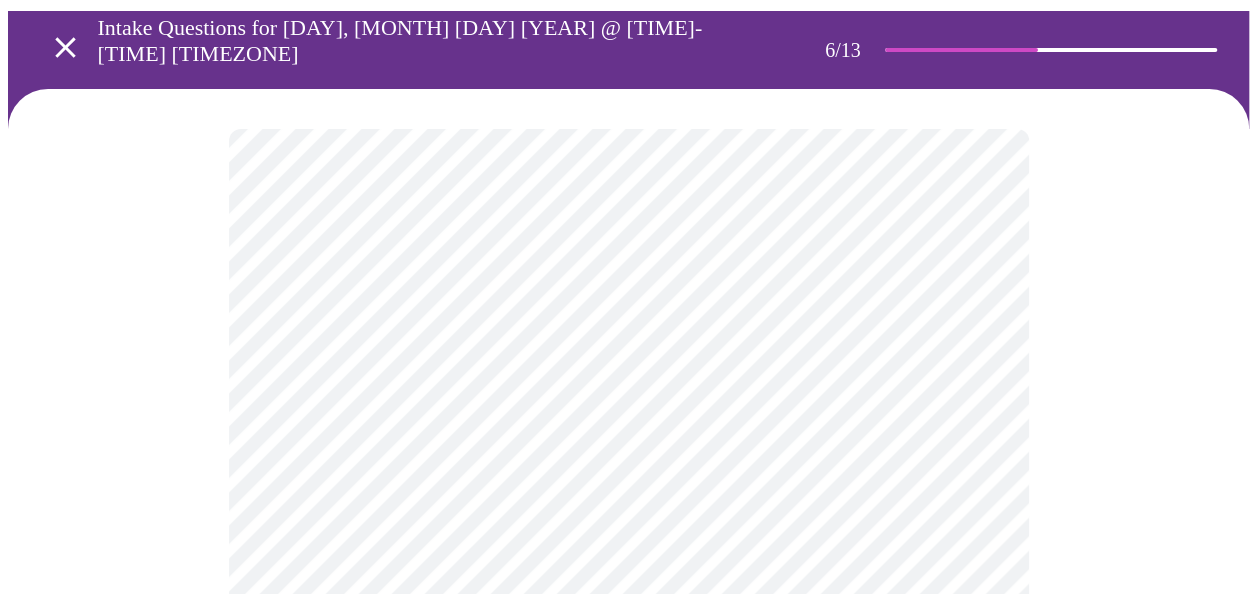 click at bounding box center [628, 547] 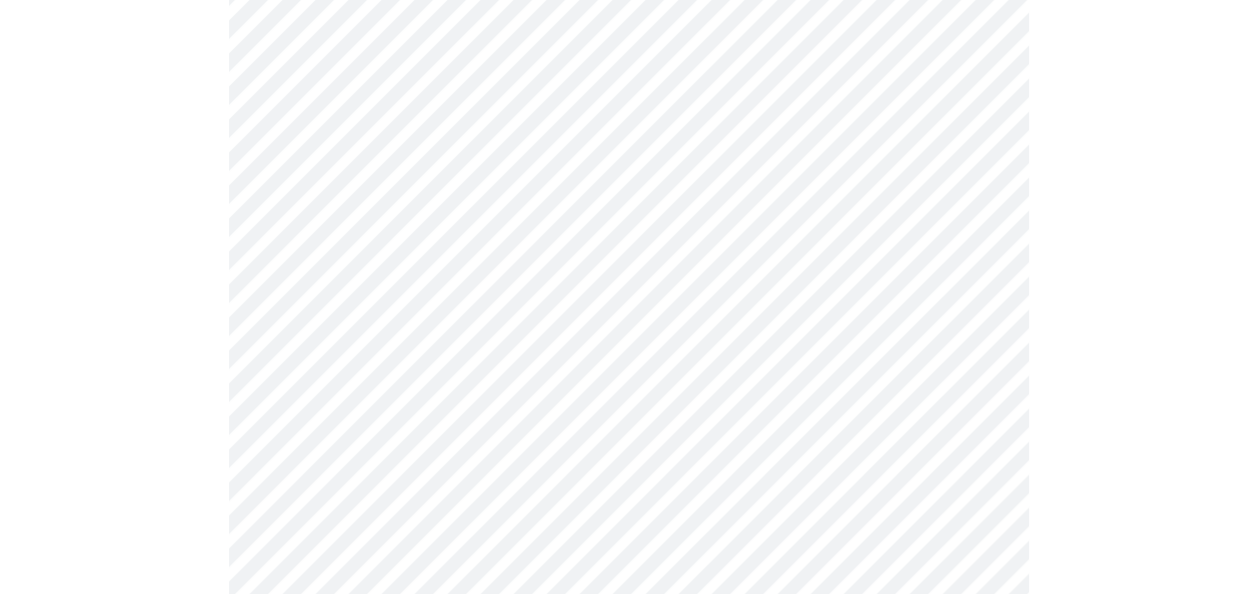scroll, scrollTop: 5281, scrollLeft: 0, axis: vertical 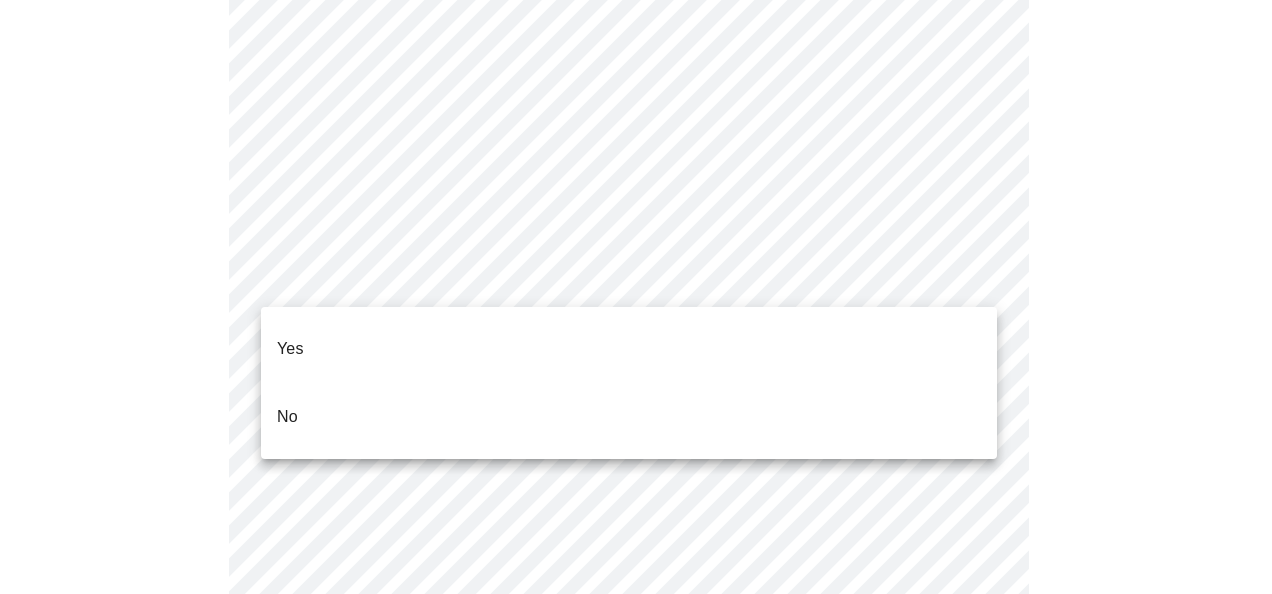 click on "MyMenopauseRx Appointments Messaging Labs Uploads Medications Community Refer a Friend Hi [FIRST]    Intake Questions for [DAY], [MONTH] [DAY] [YEAR] @ [TIME]-[TIME] [TIMEZONE] 7  /  13 Settings Billing Invoices Log out Yes
No" at bounding box center (636, -2078) 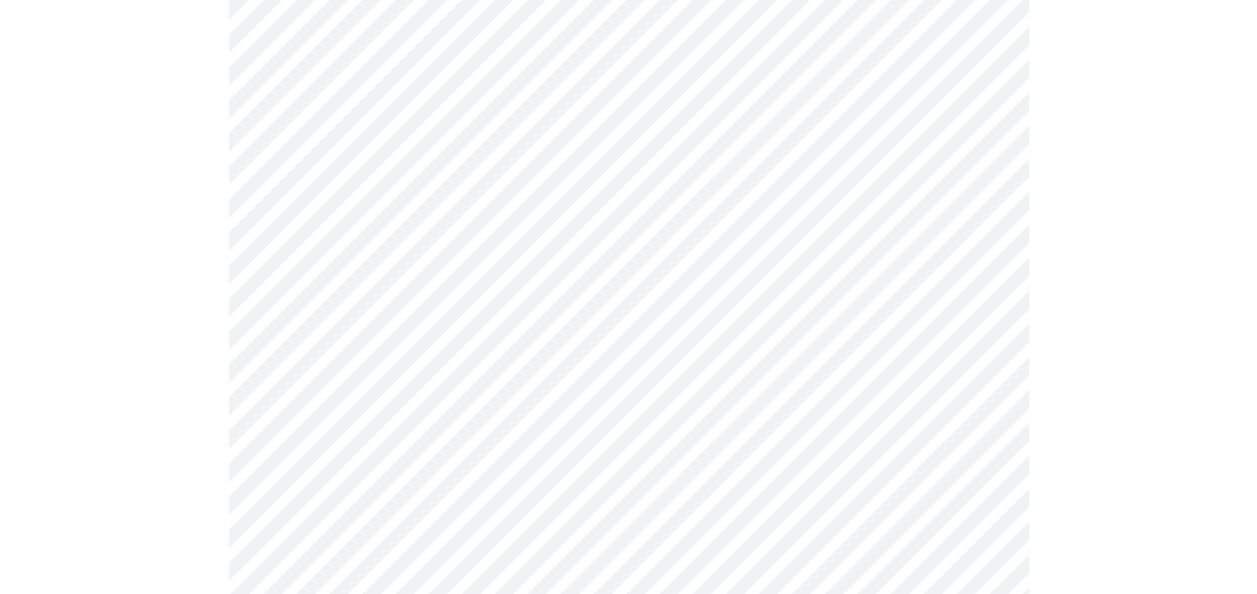 scroll, scrollTop: 1376, scrollLeft: 0, axis: vertical 